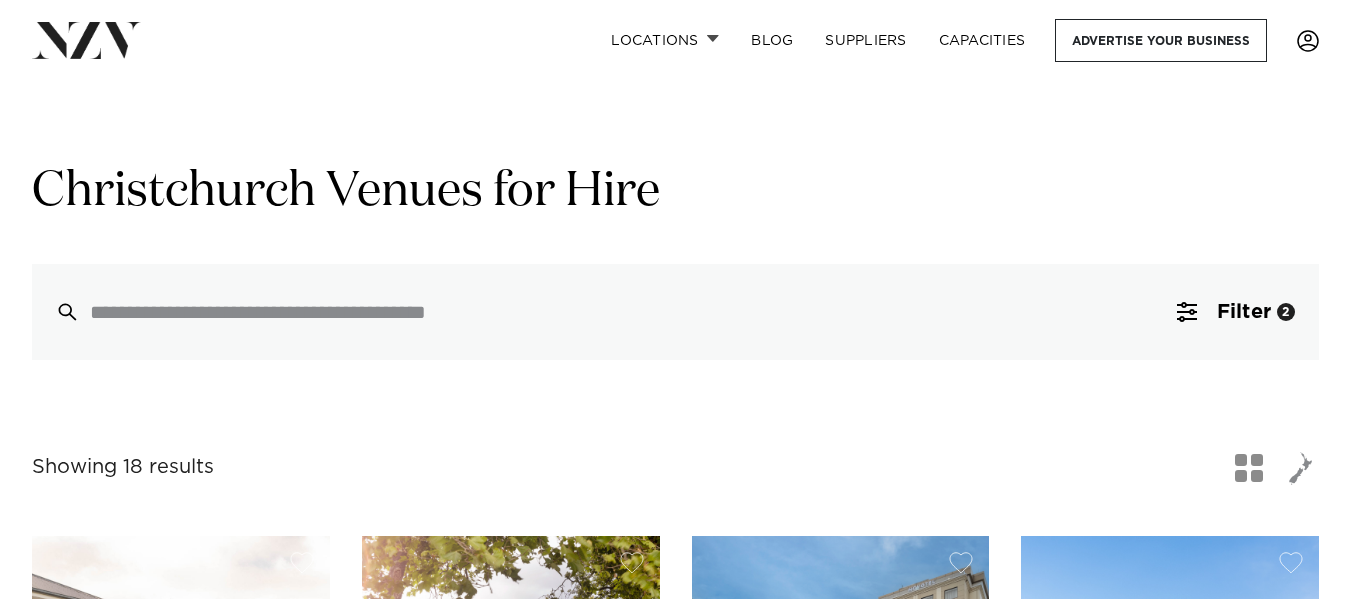 scroll, scrollTop: 0, scrollLeft: 0, axis: both 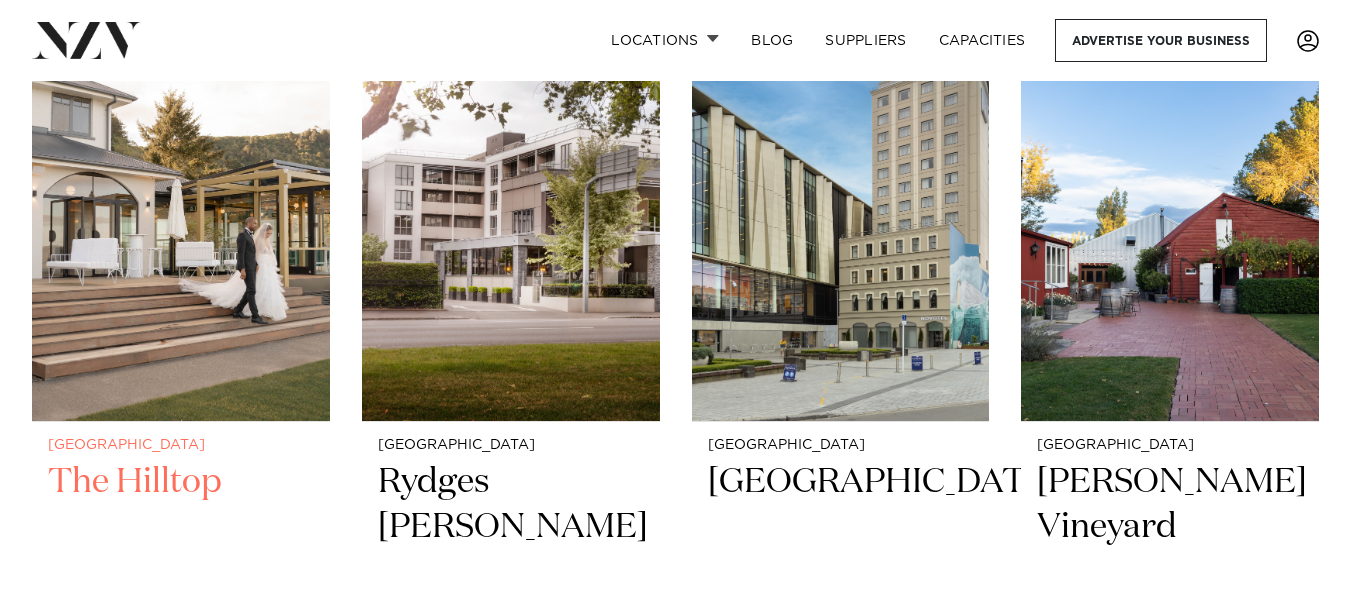 click at bounding box center [181, 221] 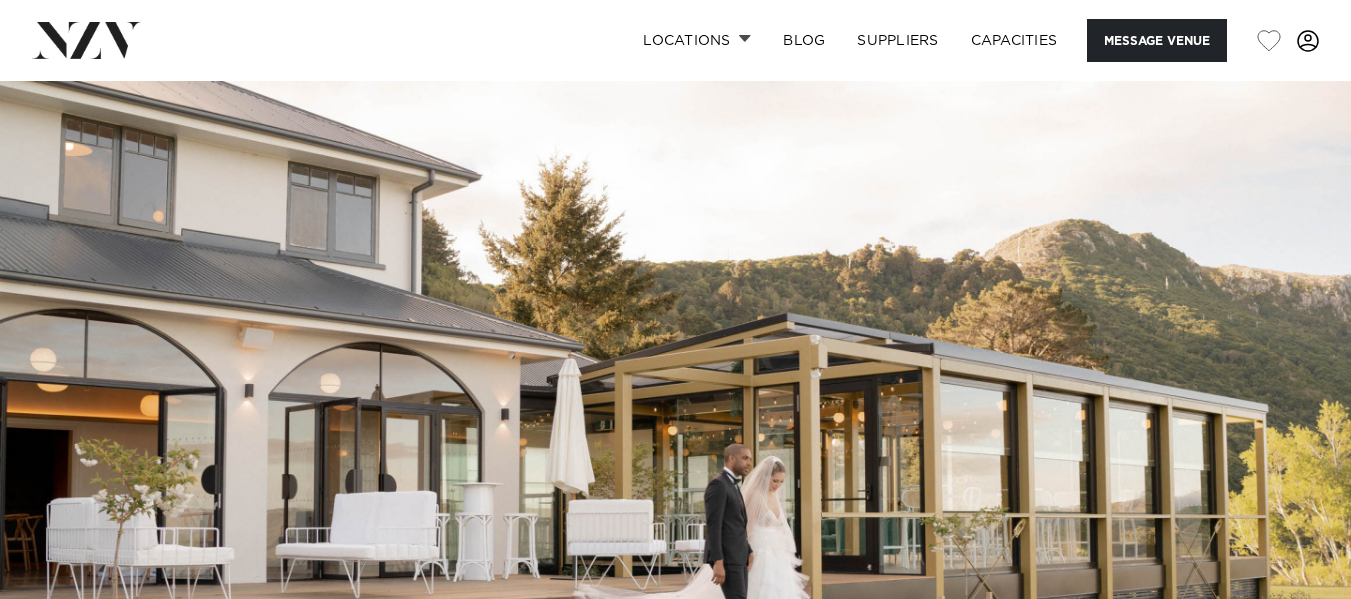 scroll, scrollTop: 0, scrollLeft: 0, axis: both 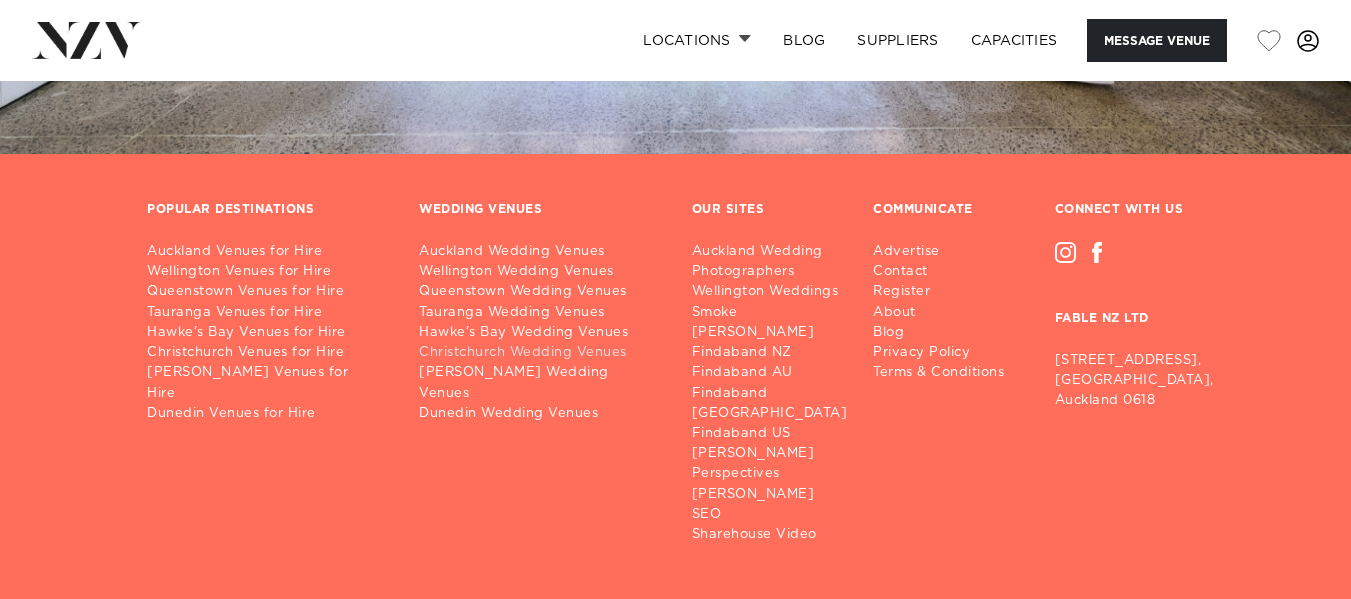 click on "Christchurch Wedding Venues" at bounding box center [539, 353] 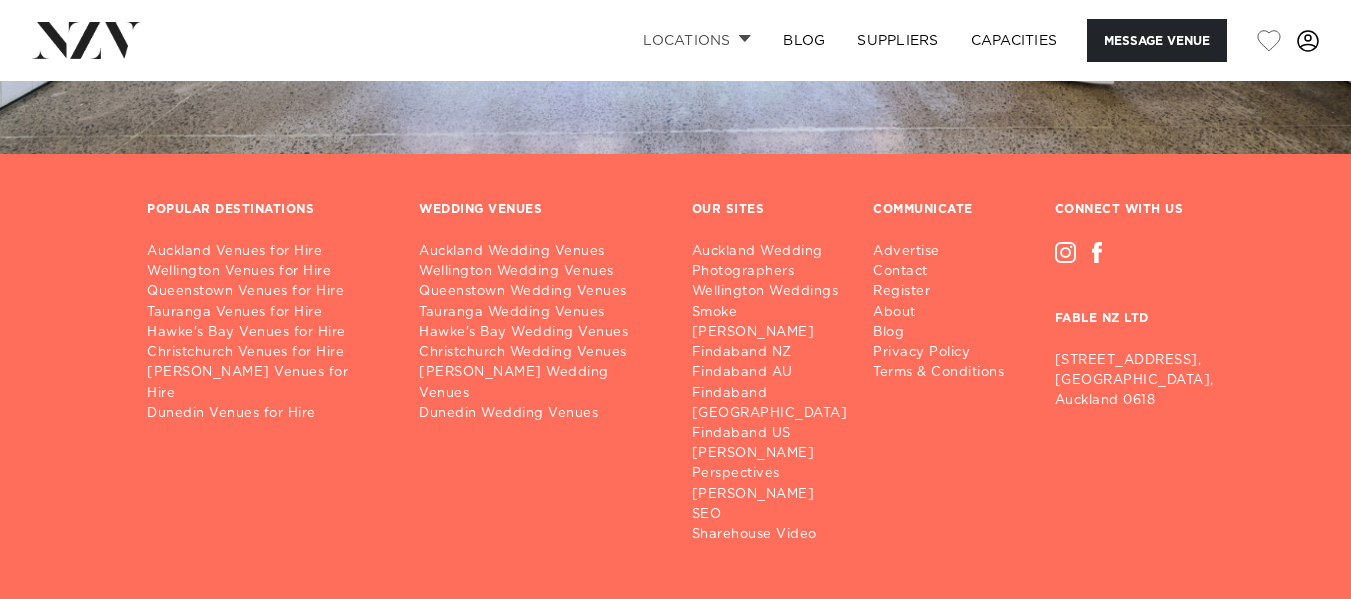 click at bounding box center [745, 38] 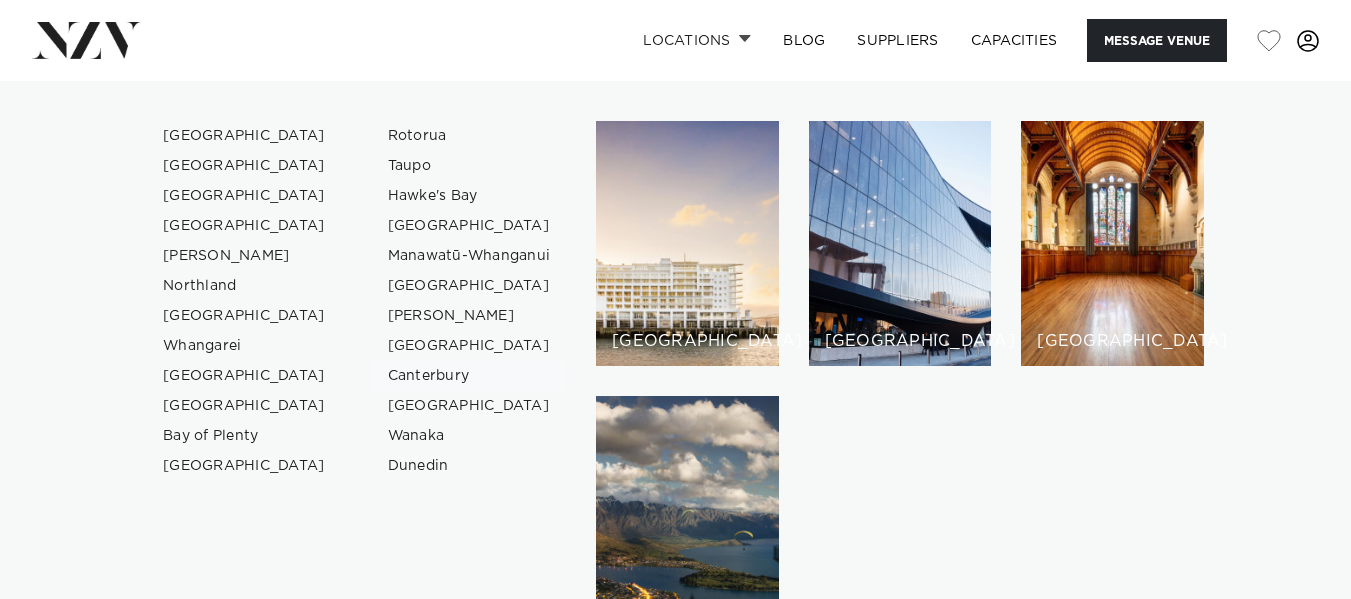 click on "Canterbury" at bounding box center [469, 376] 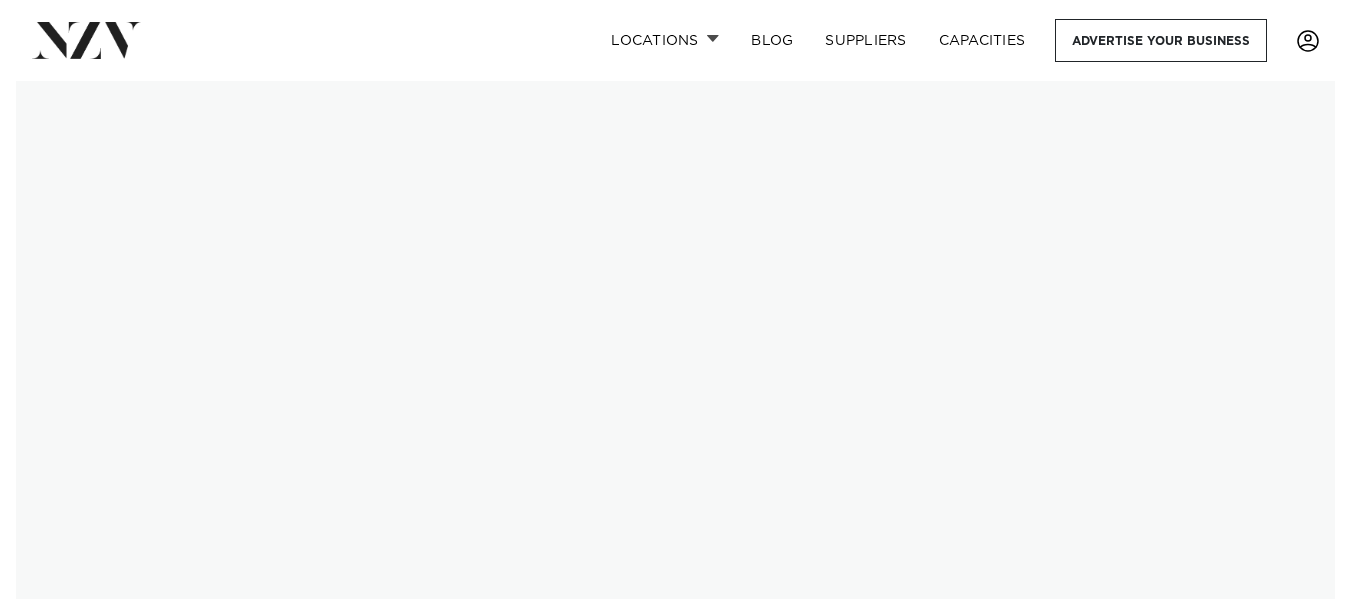 scroll, scrollTop: 0, scrollLeft: 0, axis: both 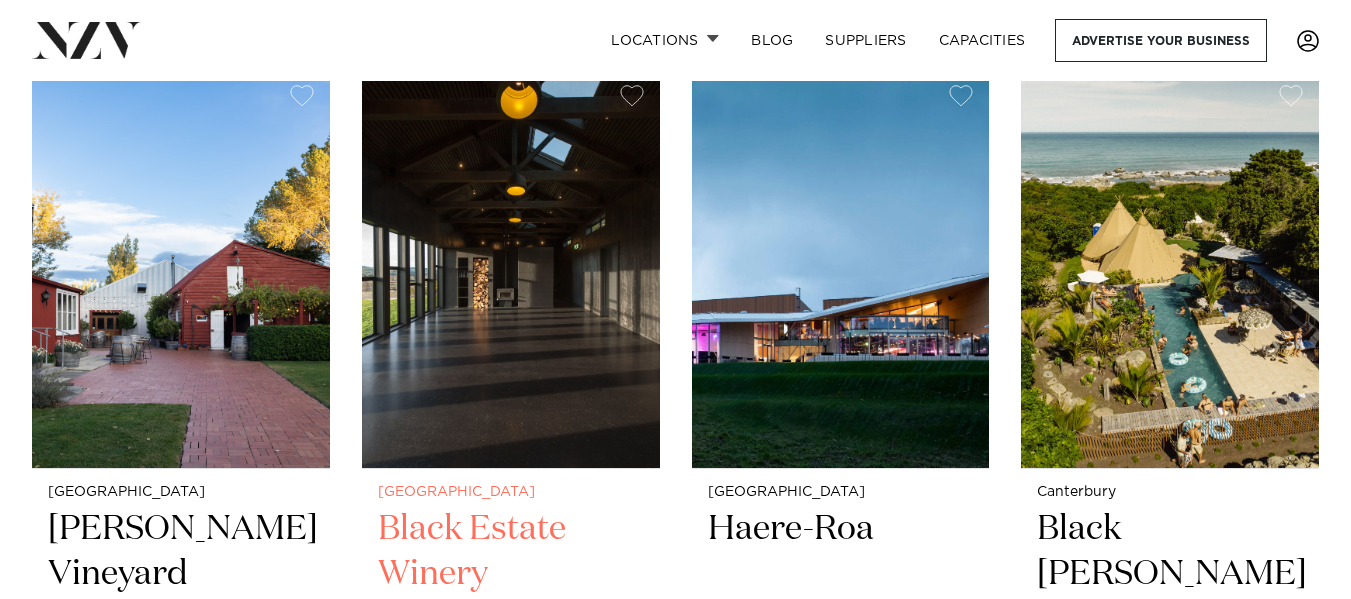 click on "Black Estate Winery" at bounding box center (511, 574) 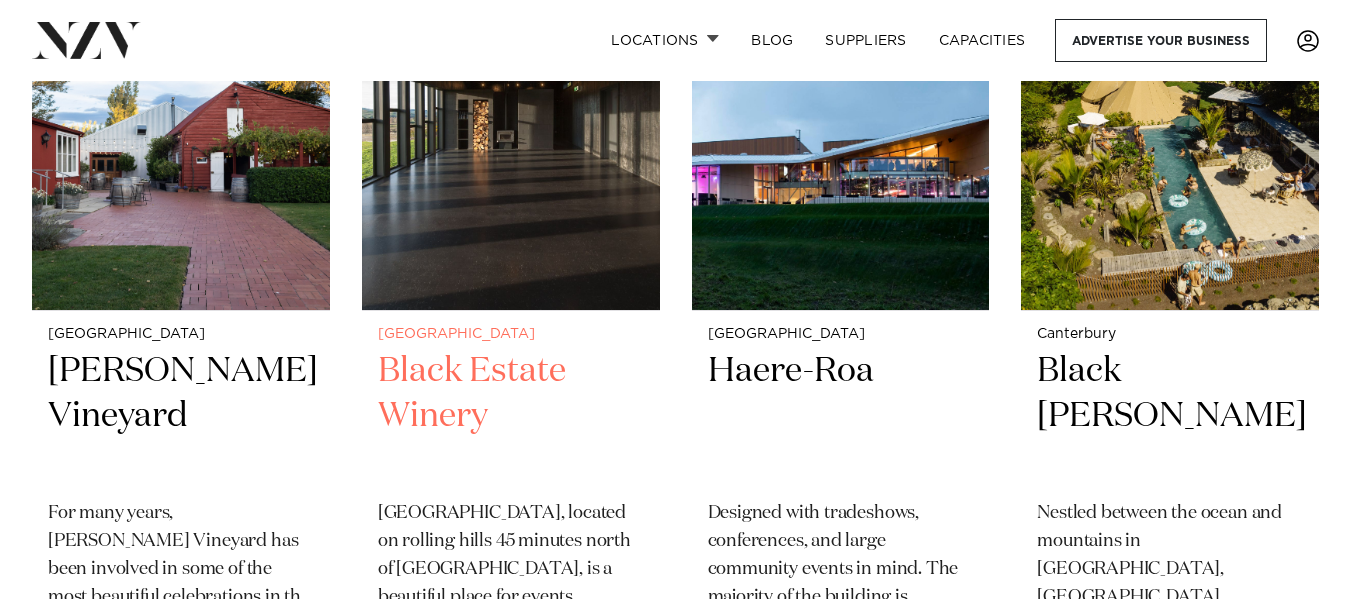 scroll, scrollTop: 1082, scrollLeft: 0, axis: vertical 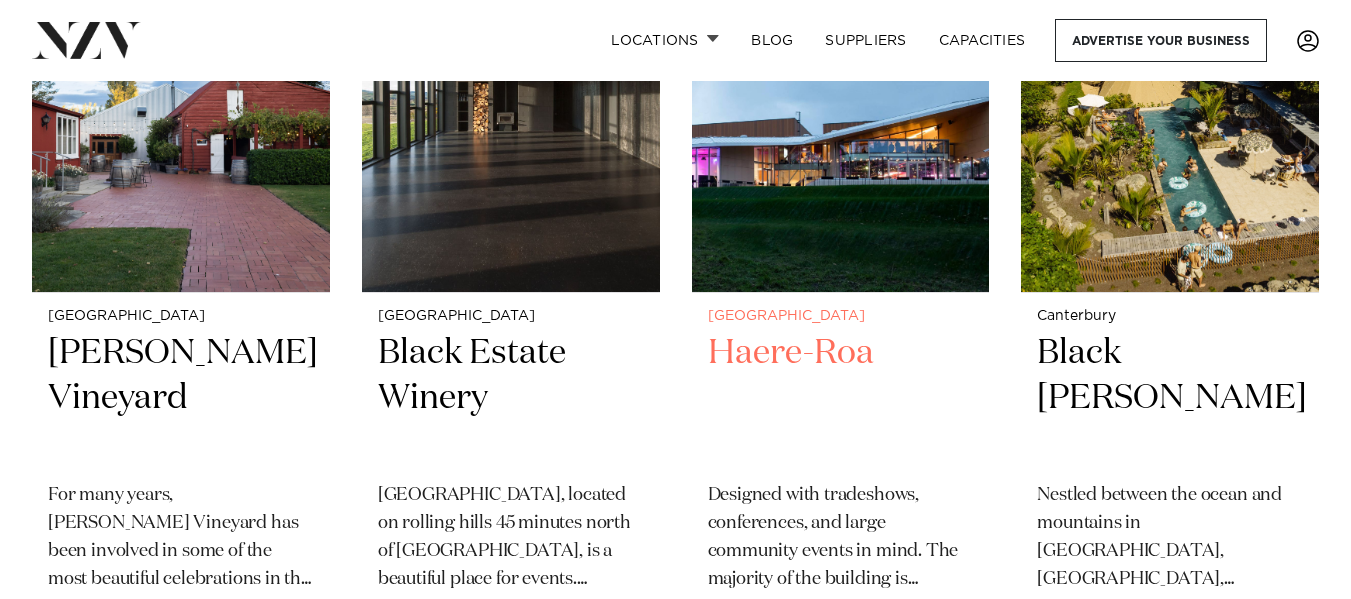 click on "Haere-Roa" at bounding box center (841, 398) 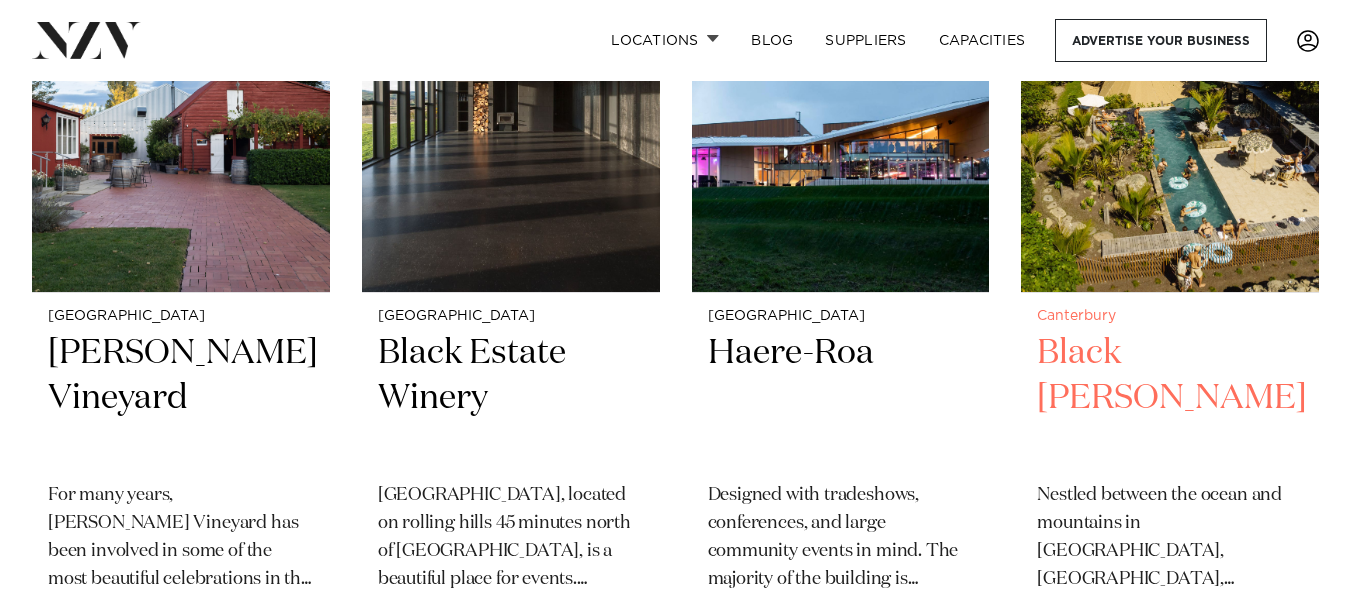 click on "Black Miller" at bounding box center [1170, 398] 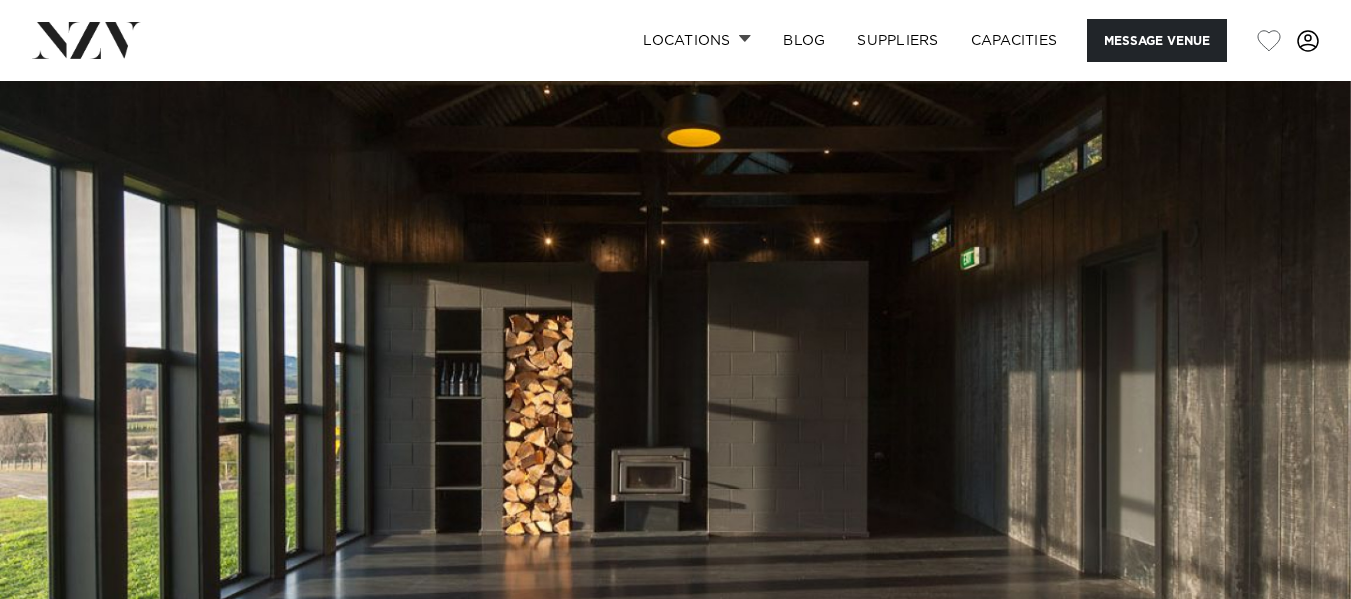 scroll, scrollTop: 0, scrollLeft: 0, axis: both 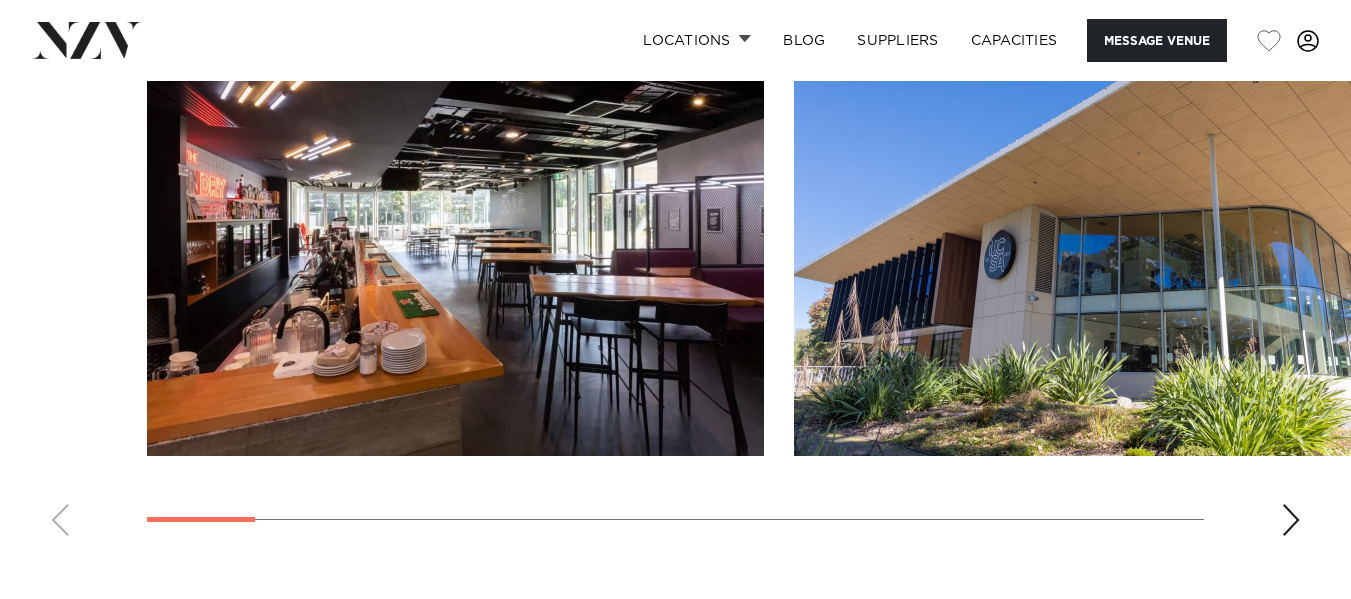 click at bounding box center [1291, 520] 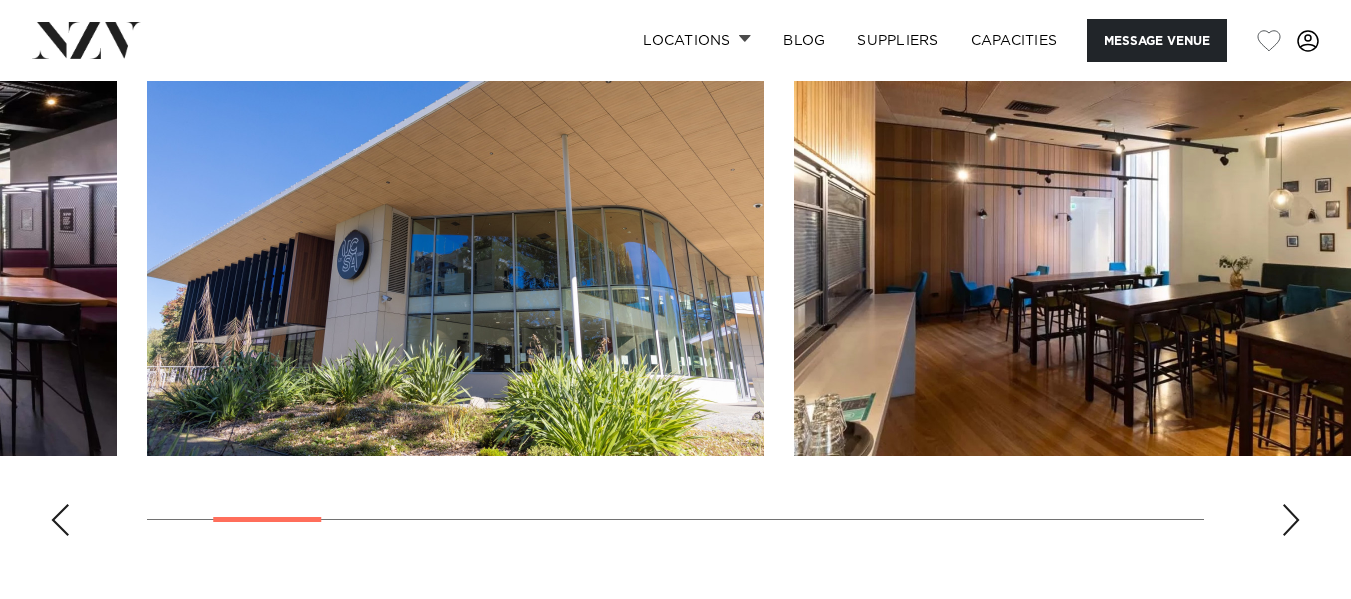 click at bounding box center (1291, 520) 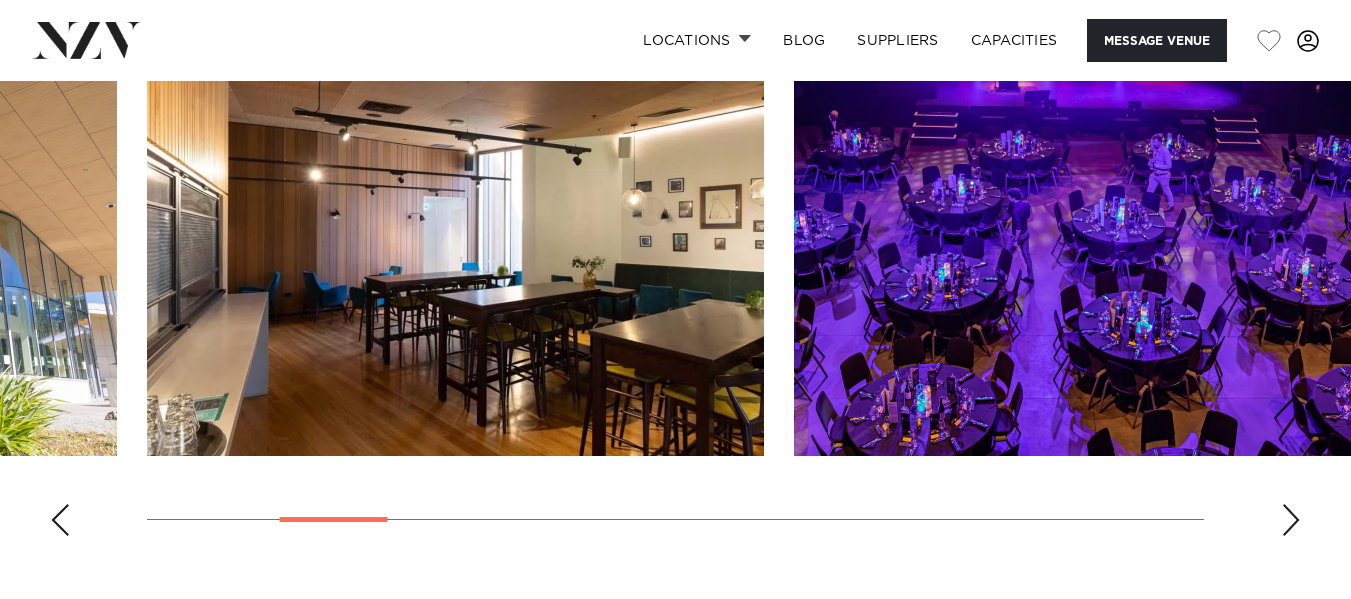click at bounding box center [1291, 520] 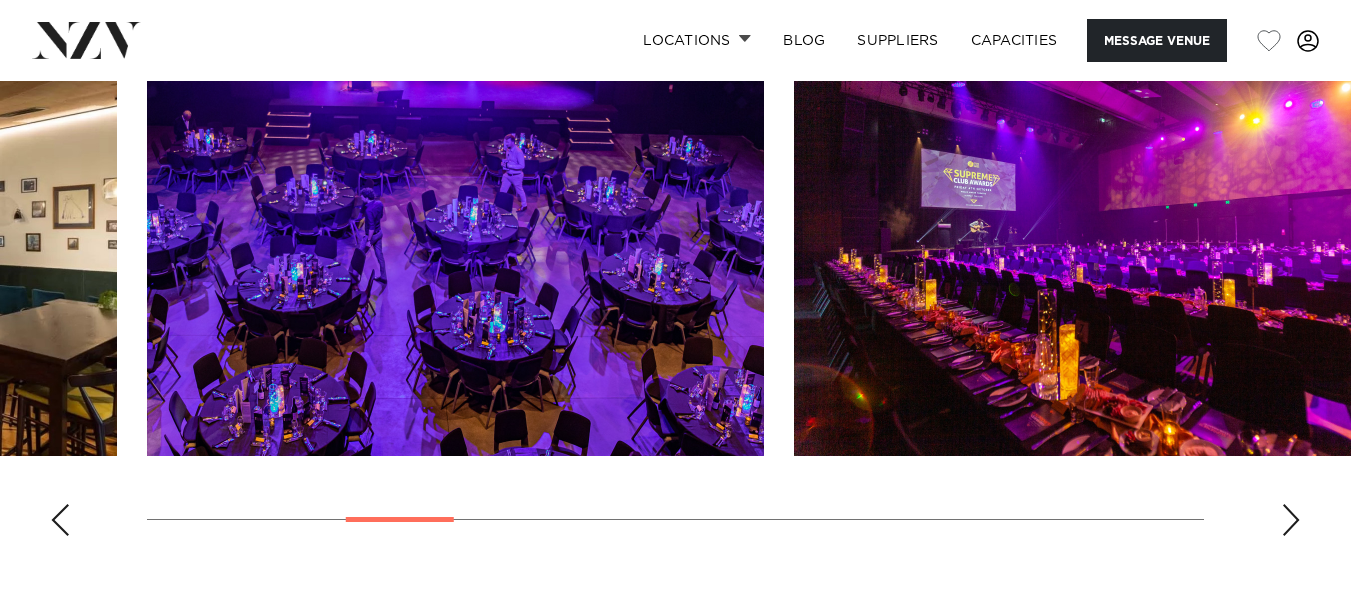 click at bounding box center (1291, 520) 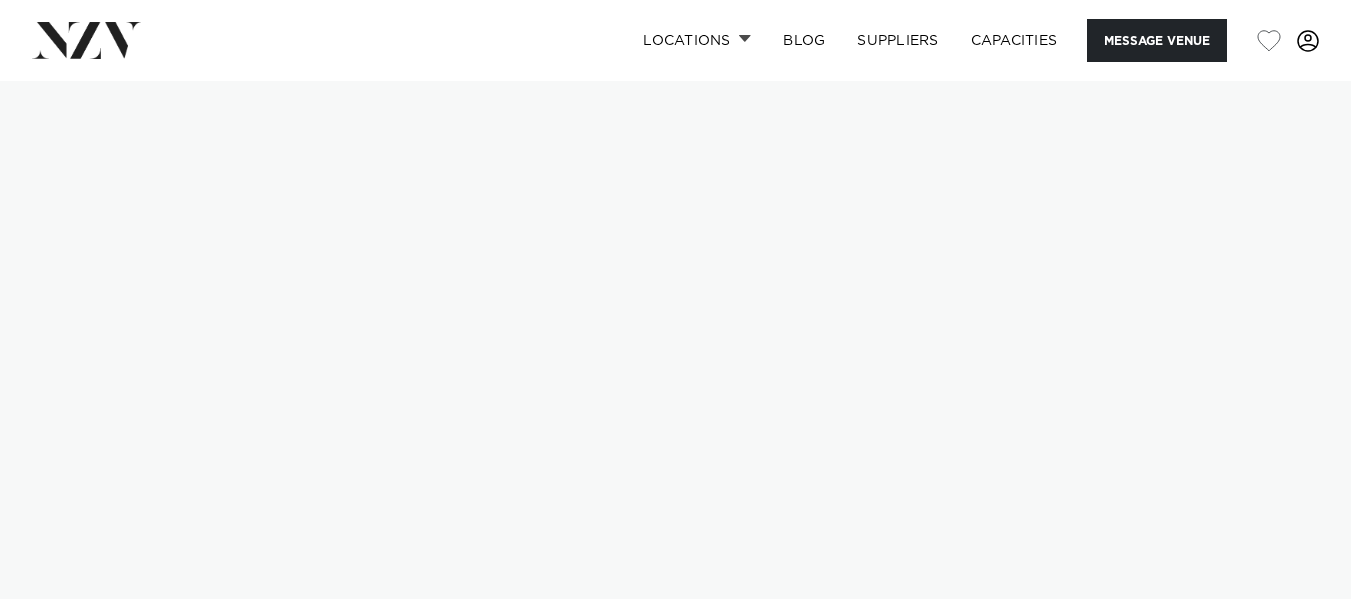scroll, scrollTop: 0, scrollLeft: 0, axis: both 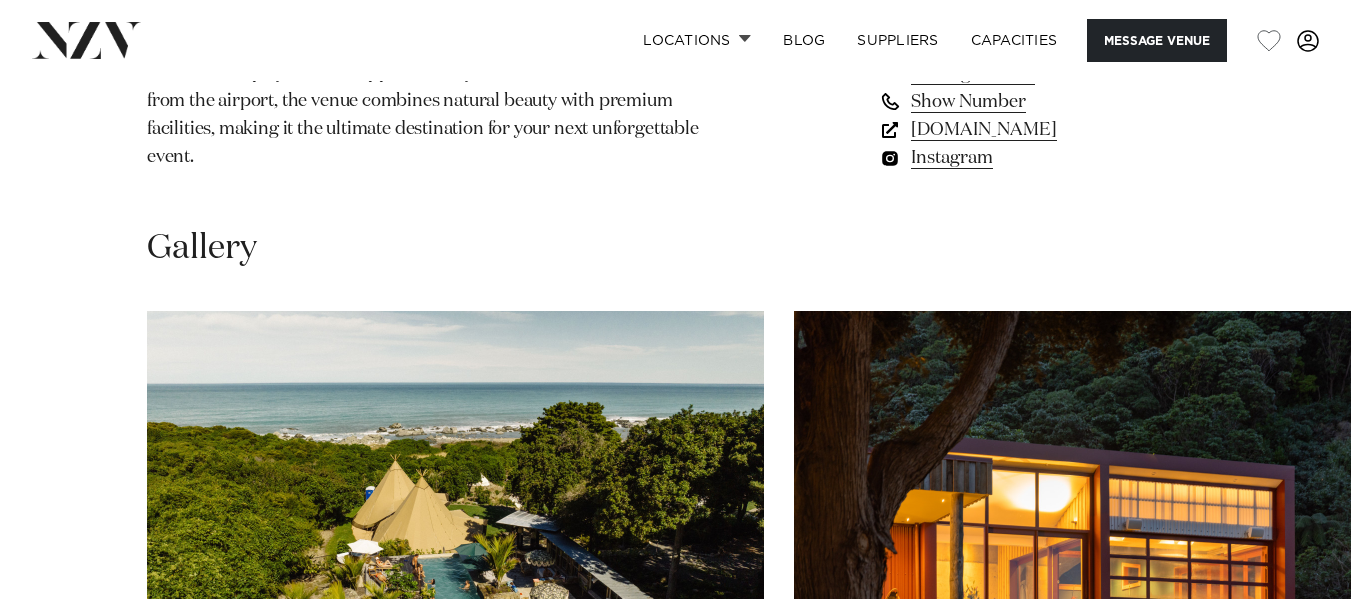 click at bounding box center (1291, 828) 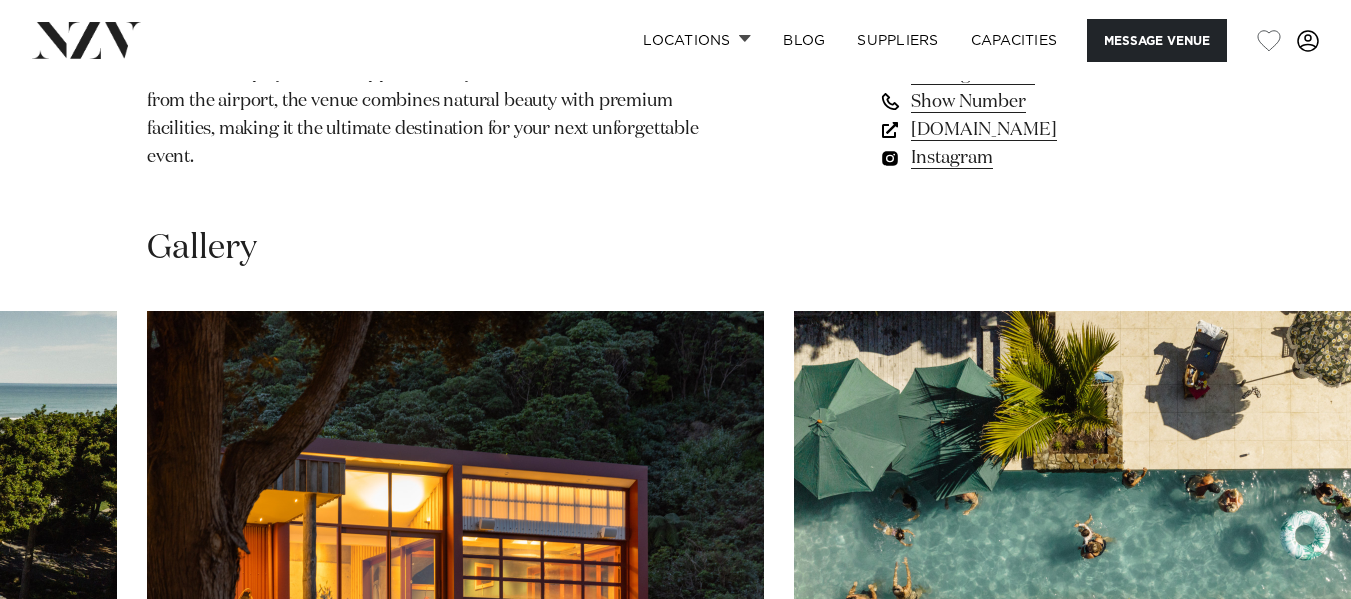 click at bounding box center (1291, 828) 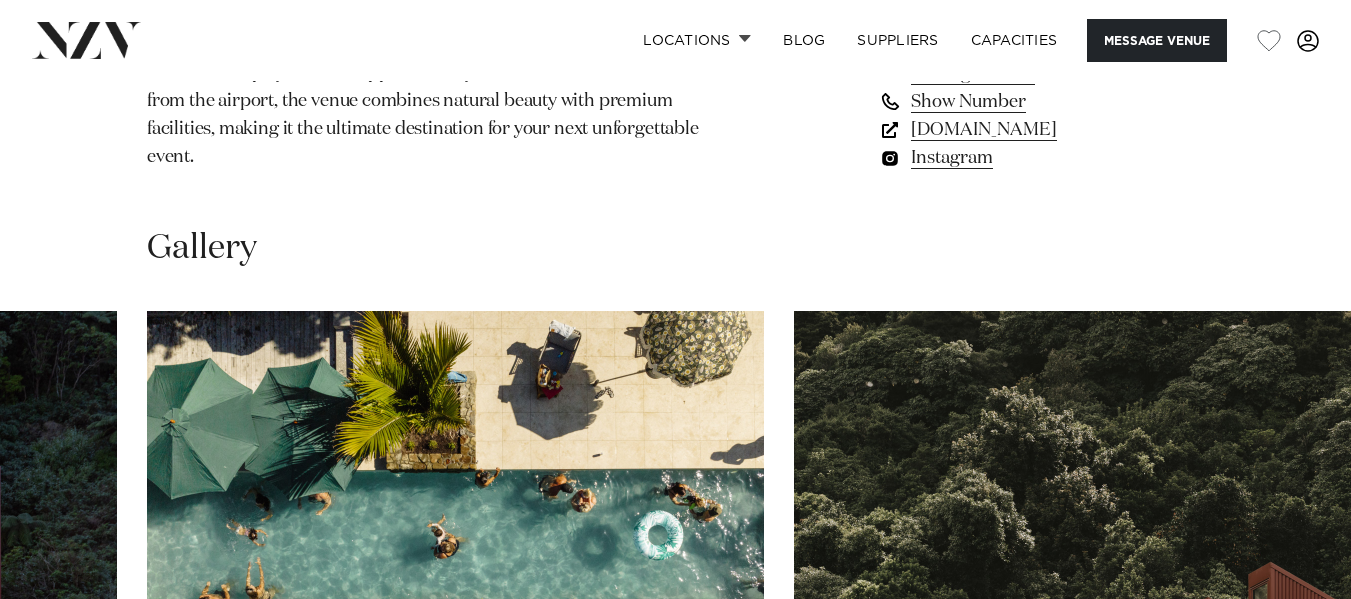 click at bounding box center [1291, 828] 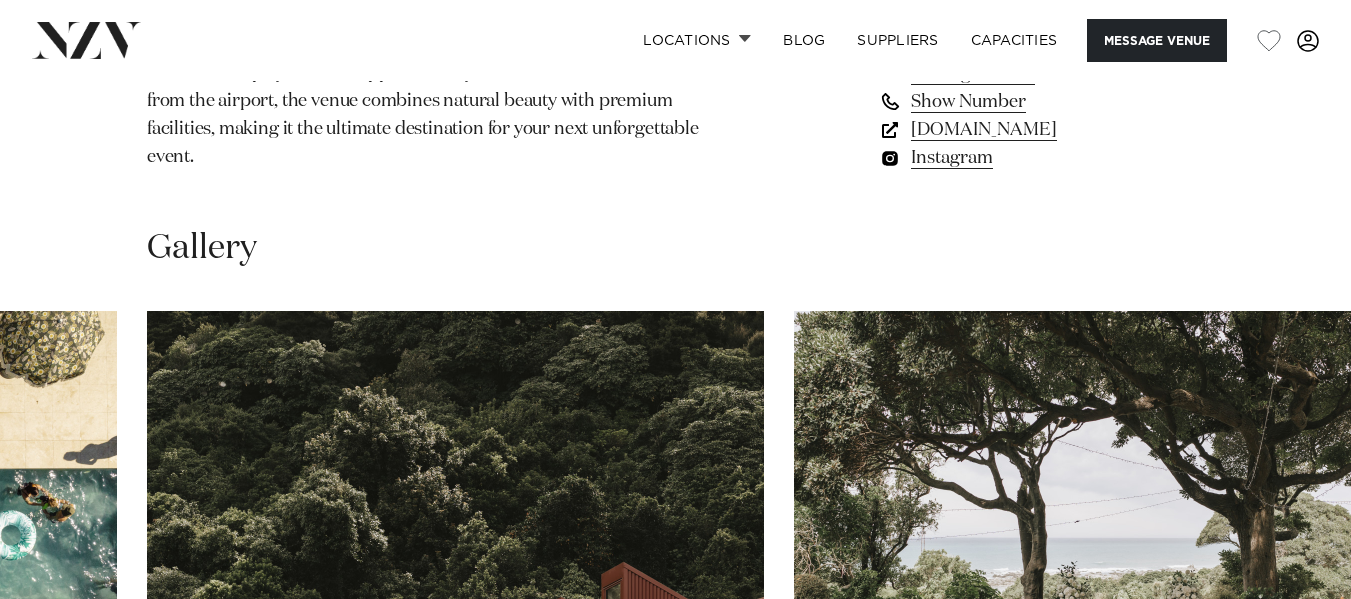 click at bounding box center (1291, 828) 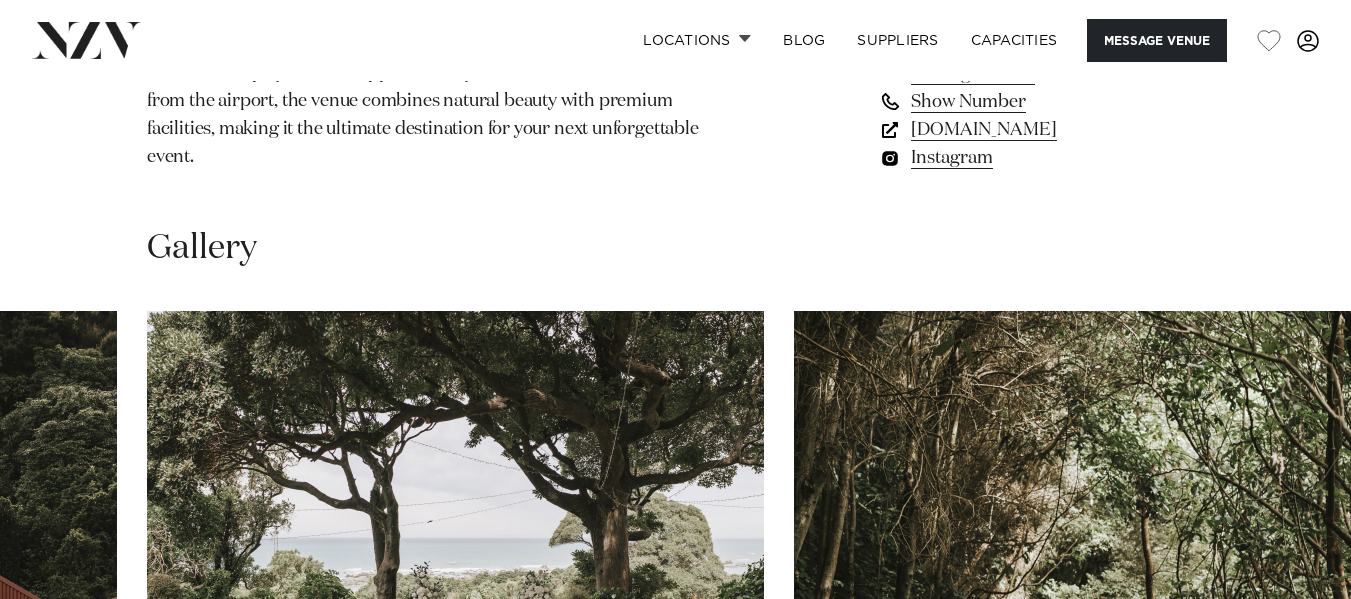 click at bounding box center (1291, 828) 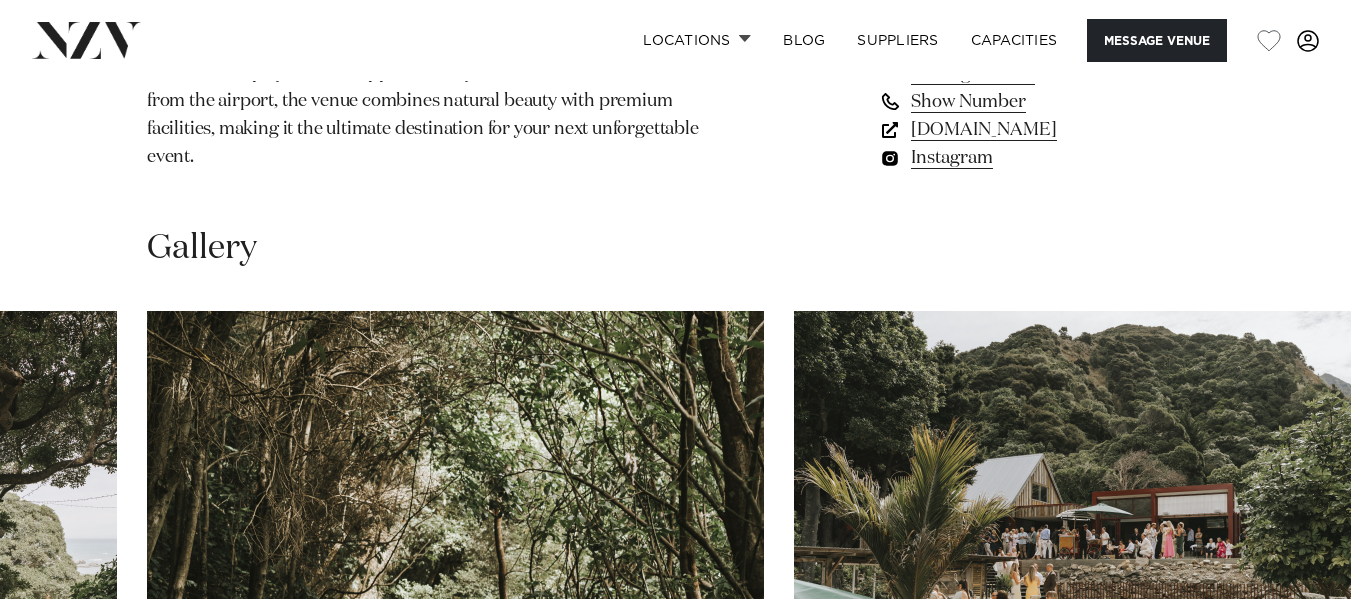 click at bounding box center [1291, 828] 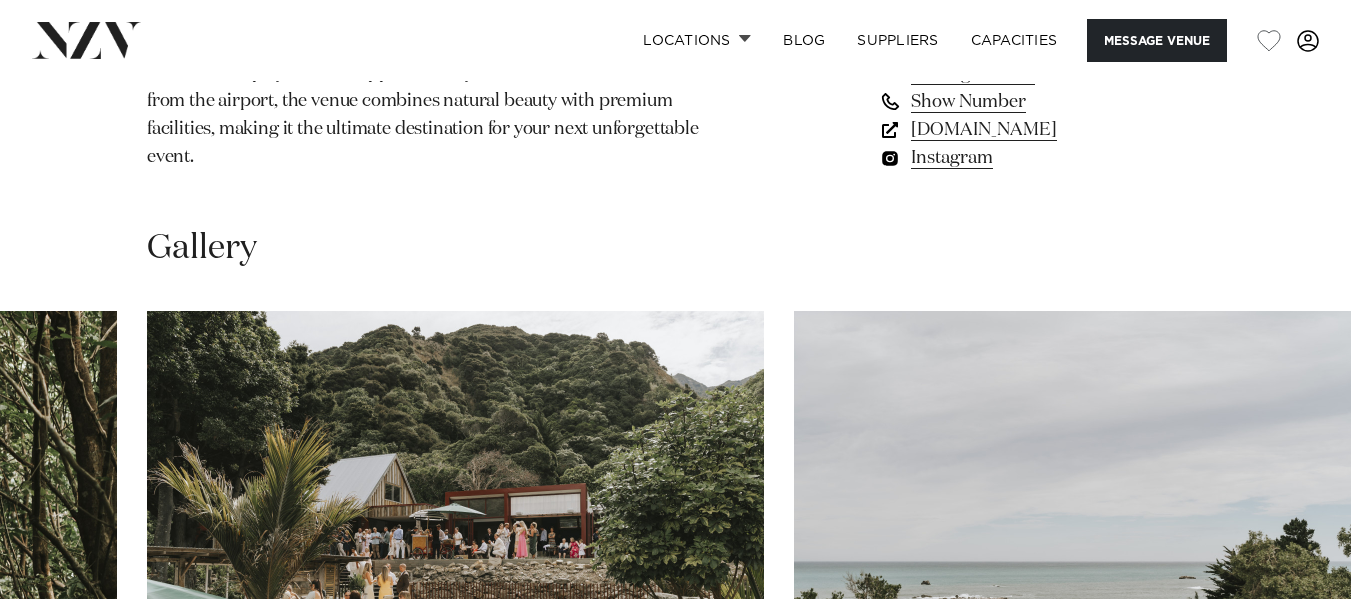 click at bounding box center [1291, 828] 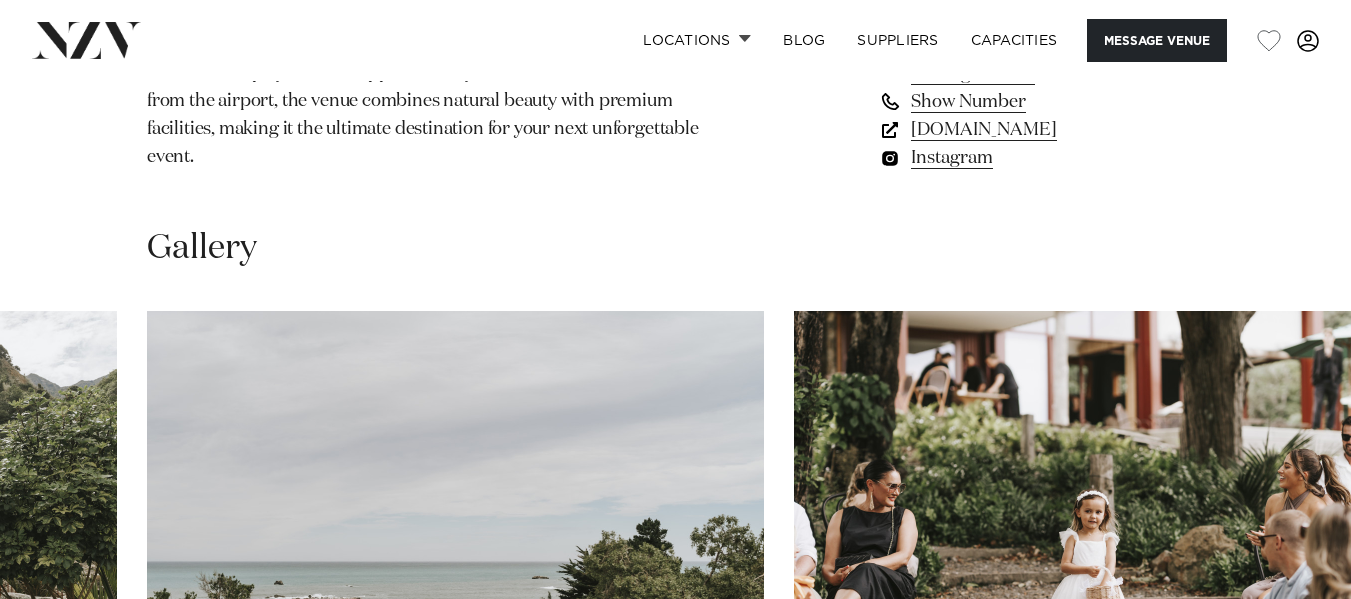 click at bounding box center (1291, 828) 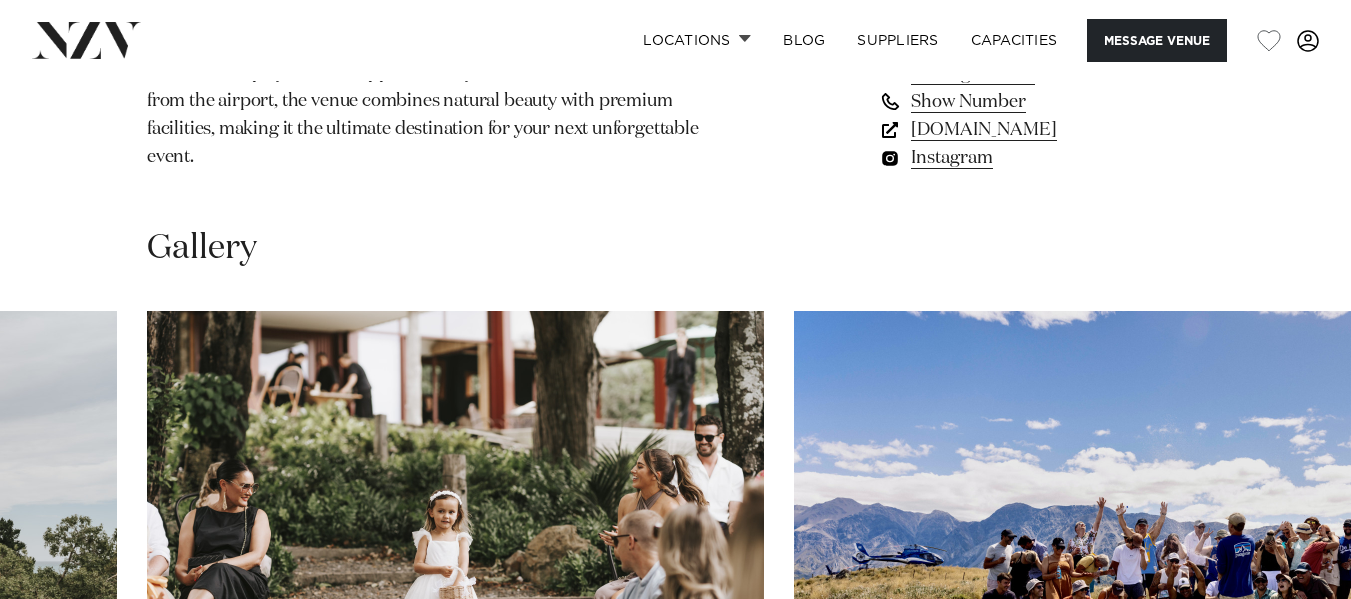 click at bounding box center [1291, 828] 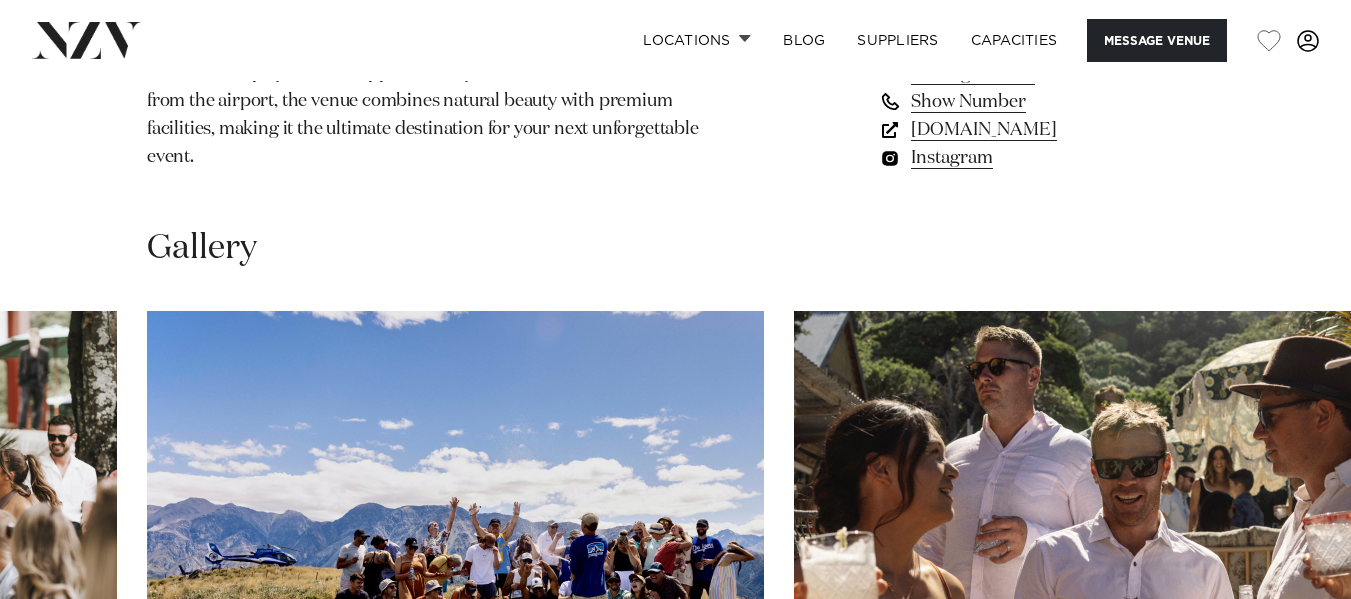 click at bounding box center [1291, 828] 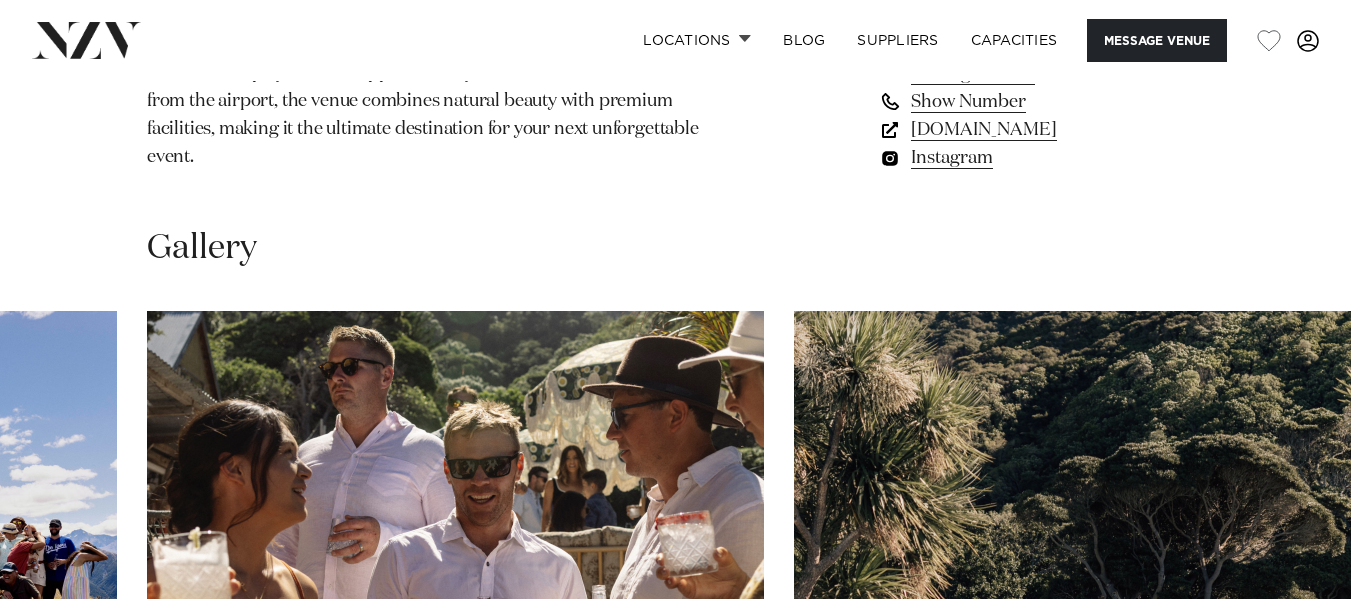 click at bounding box center [1291, 828] 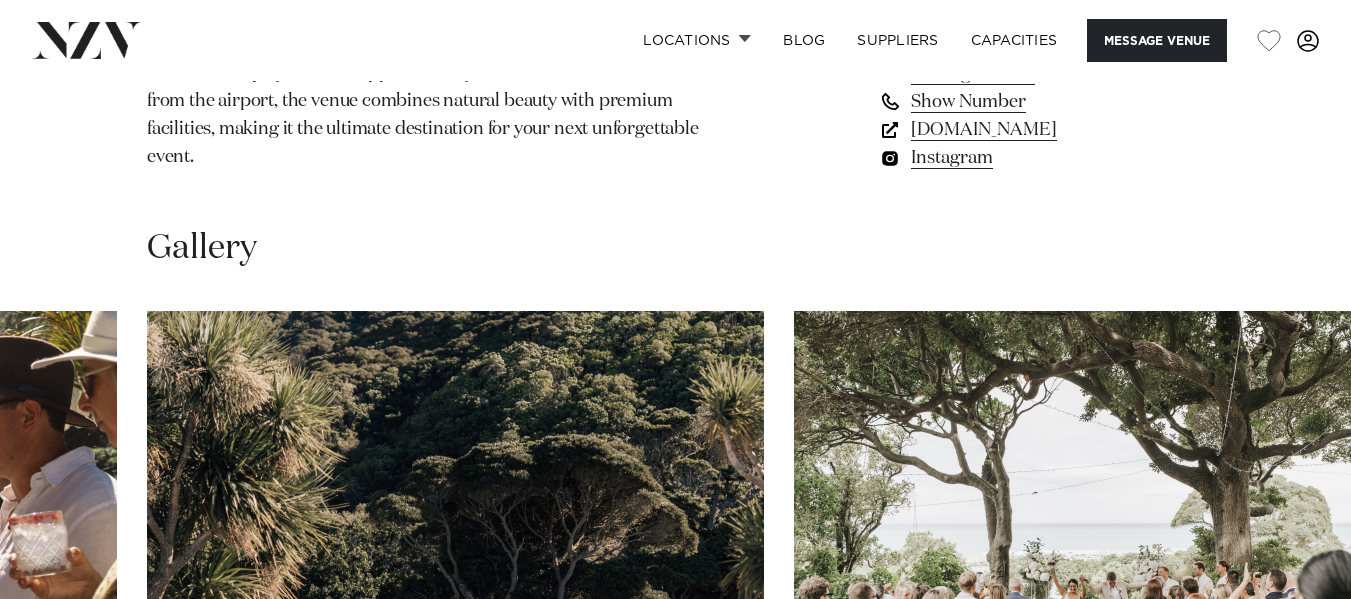 click at bounding box center [1291, 828] 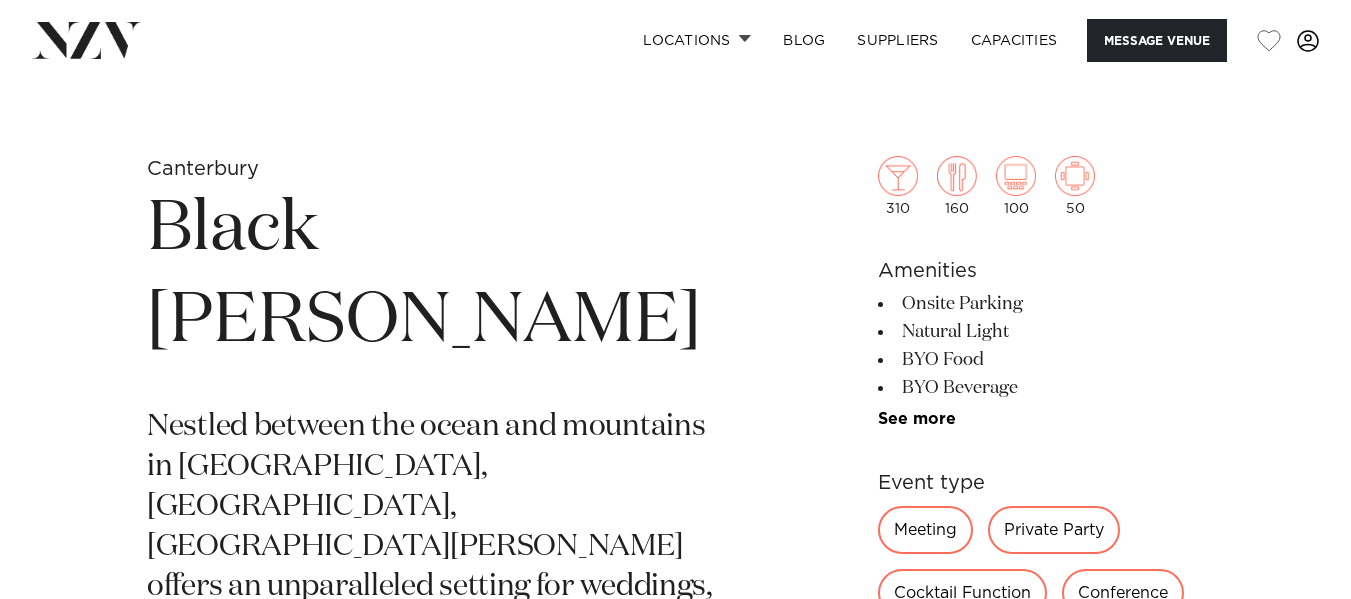 scroll, scrollTop: 669, scrollLeft: 0, axis: vertical 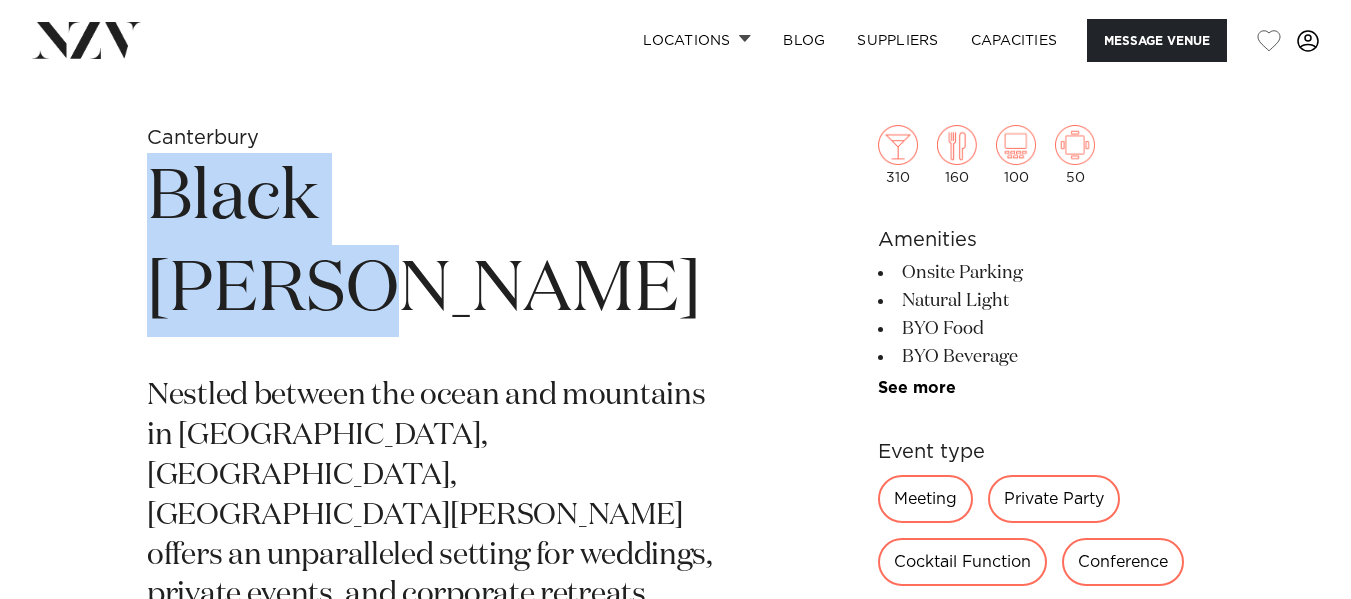 drag, startPoint x: 145, startPoint y: 214, endPoint x: 503, endPoint y: 215, distance: 358.0014 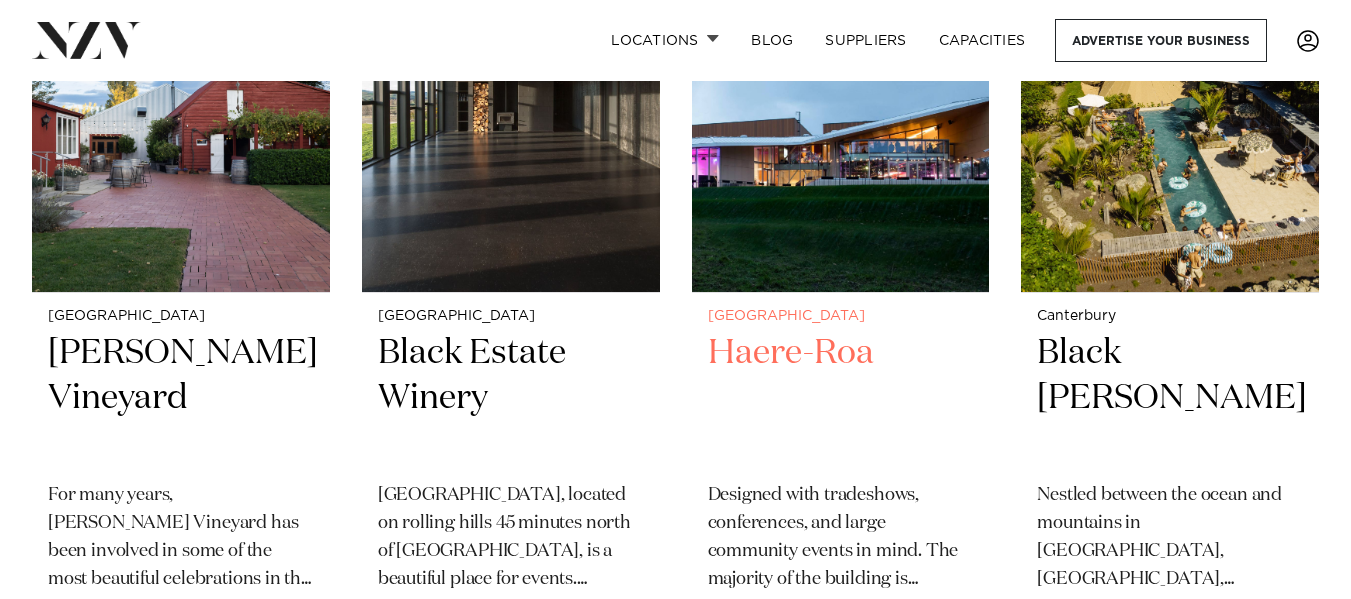 scroll, scrollTop: 1296, scrollLeft: 0, axis: vertical 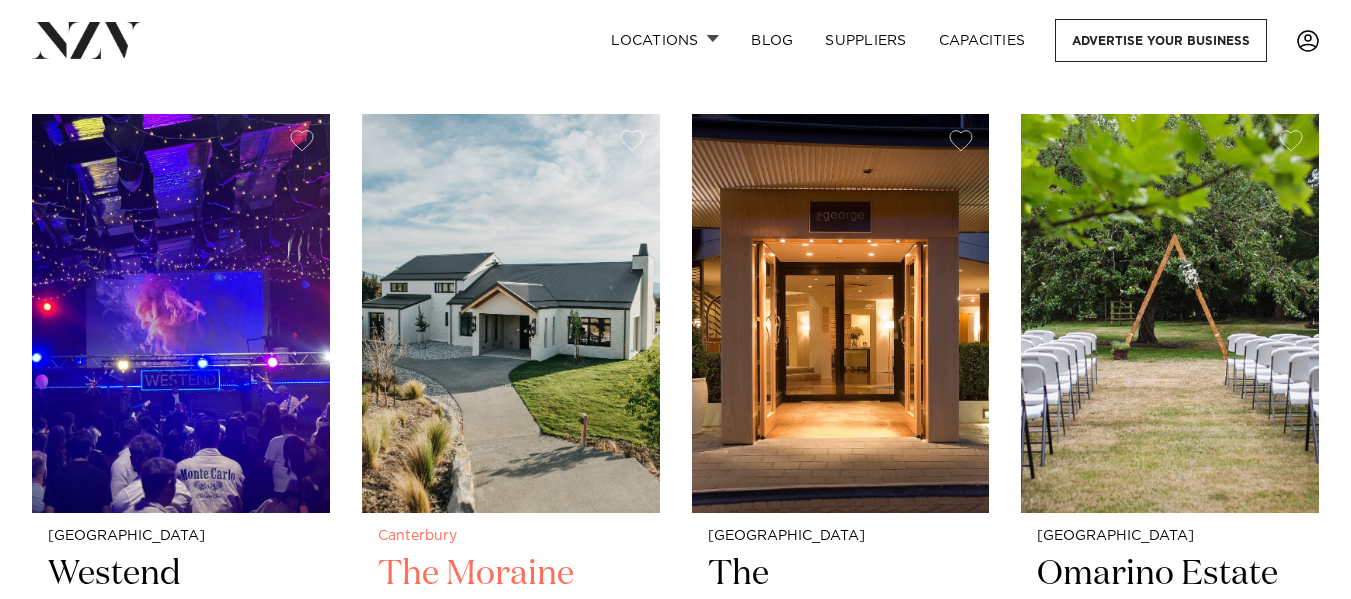 click on "The Moraine" at bounding box center [511, 619] 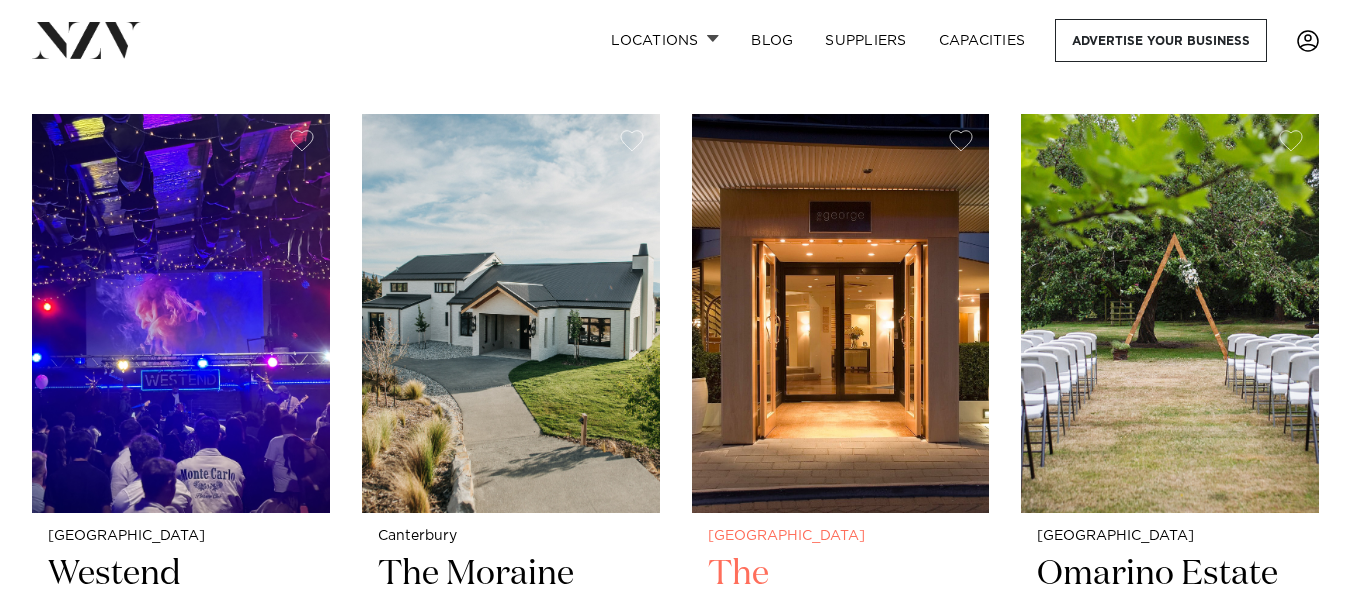 click on "The George" at bounding box center [841, 619] 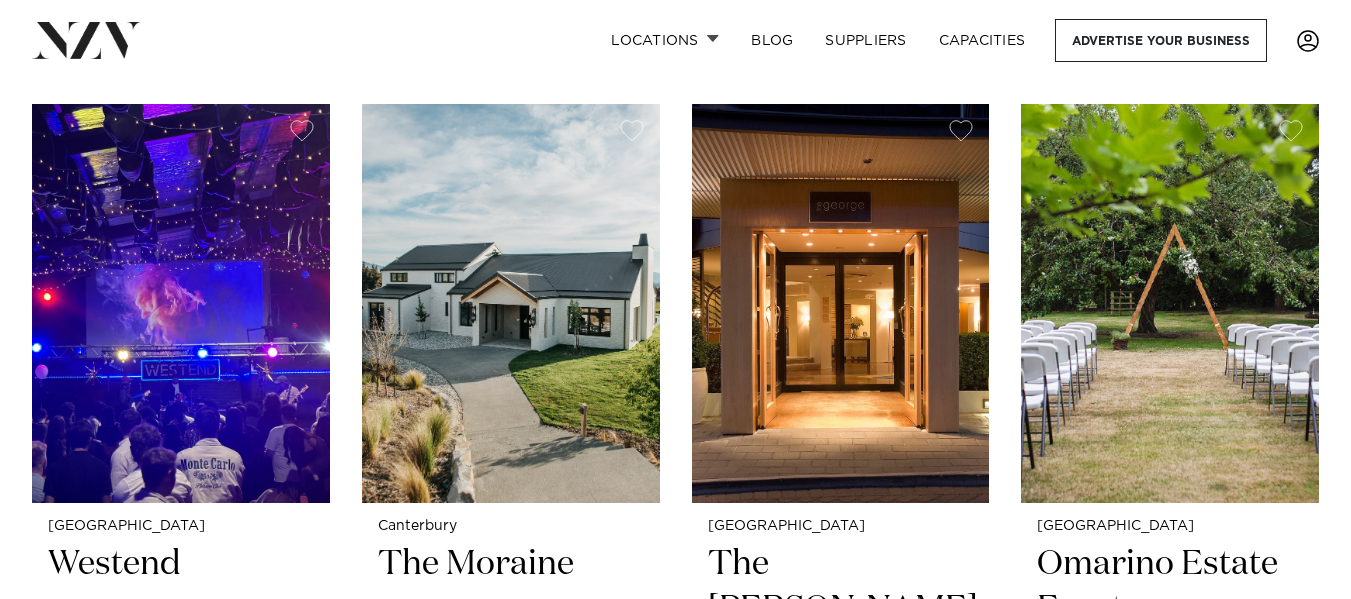 scroll, scrollTop: 1707, scrollLeft: 0, axis: vertical 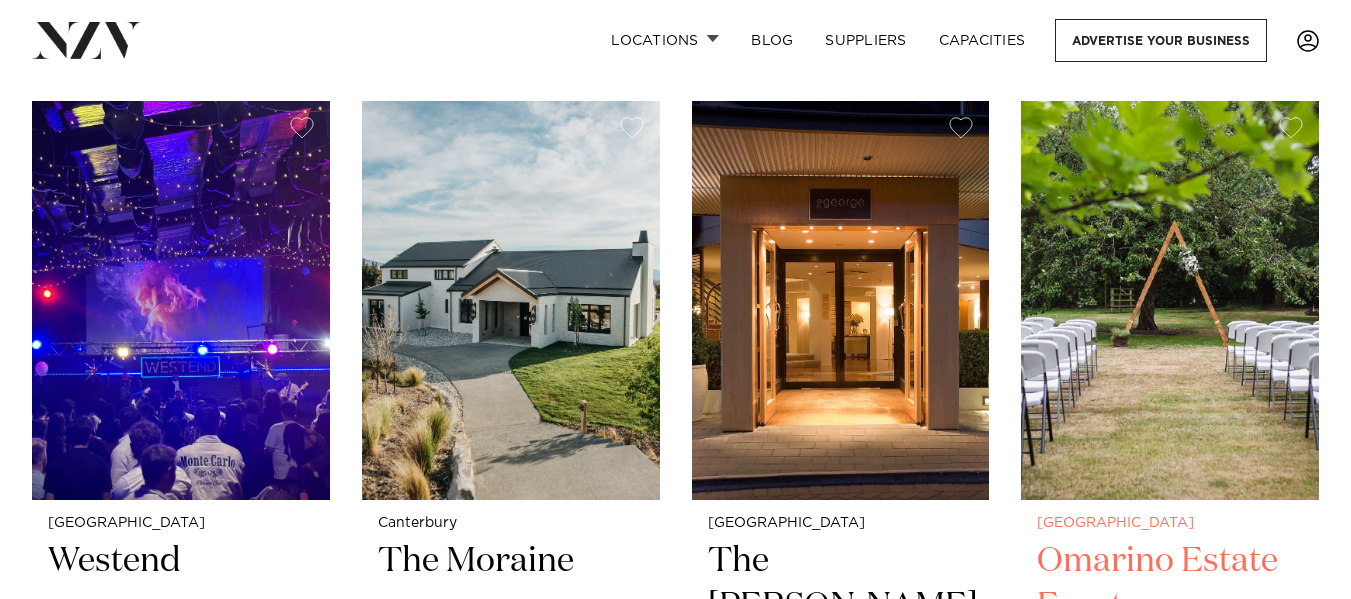 click on "Omarino Estate Events" at bounding box center [1170, 606] 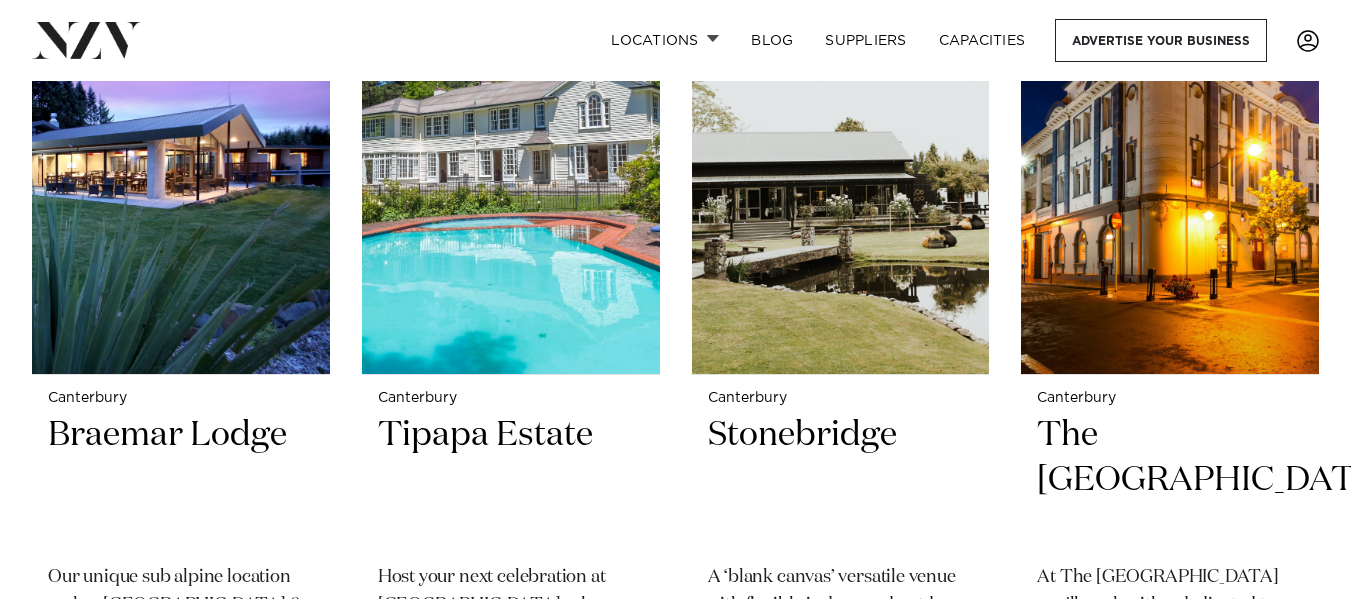scroll, scrollTop: 3499, scrollLeft: 0, axis: vertical 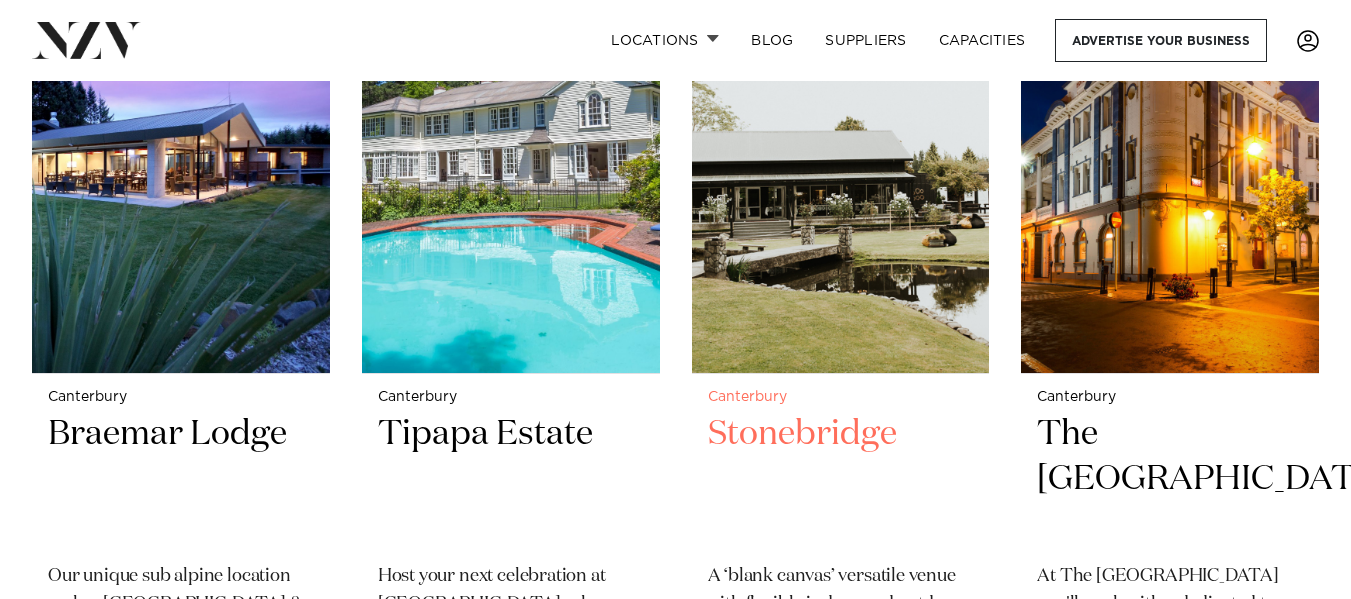 click on "Stonebridge" at bounding box center [841, 479] 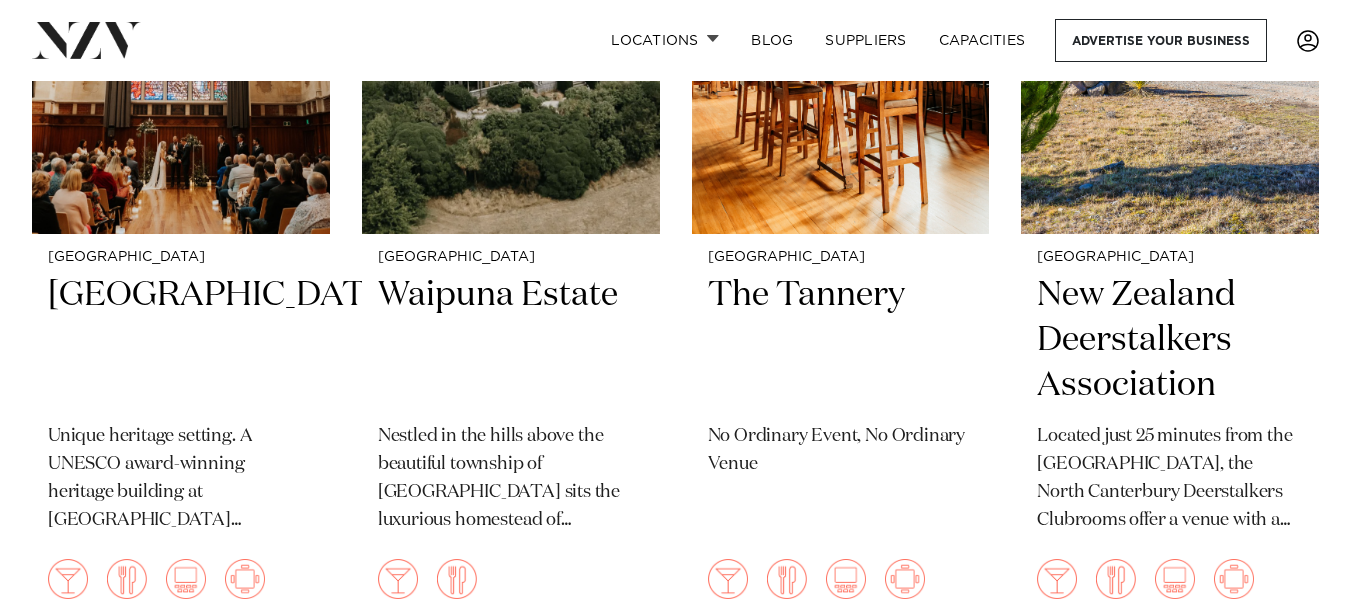 scroll, scrollTop: 237, scrollLeft: 0, axis: vertical 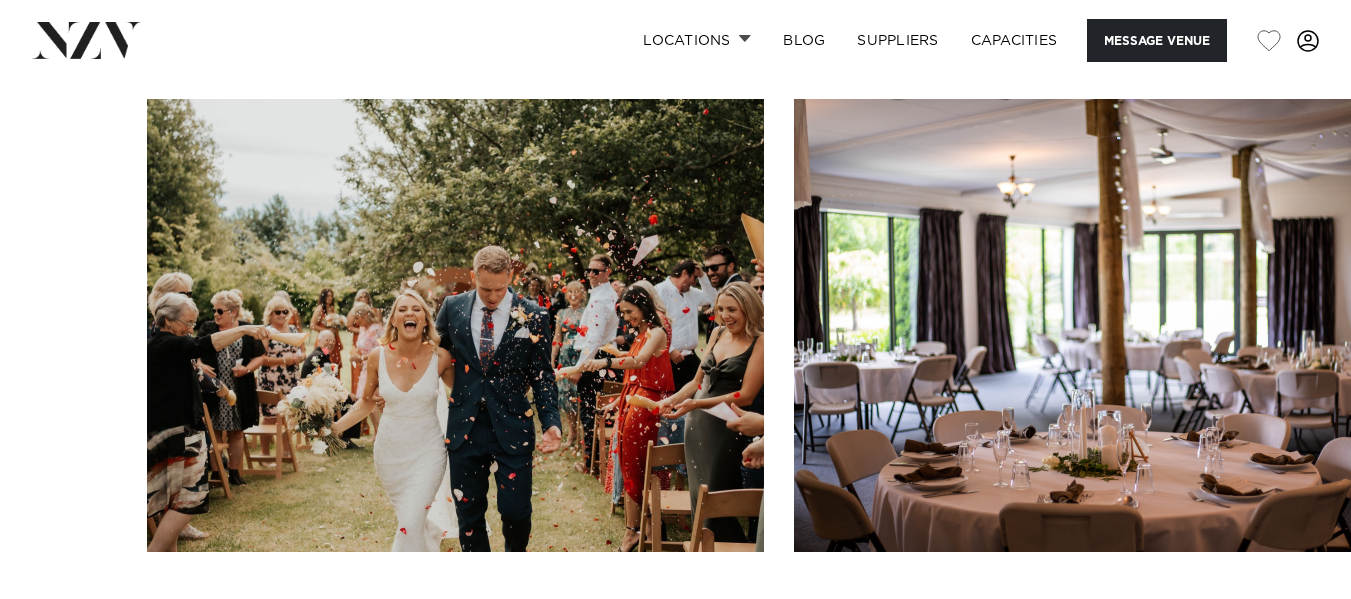 click at bounding box center (675, 373) 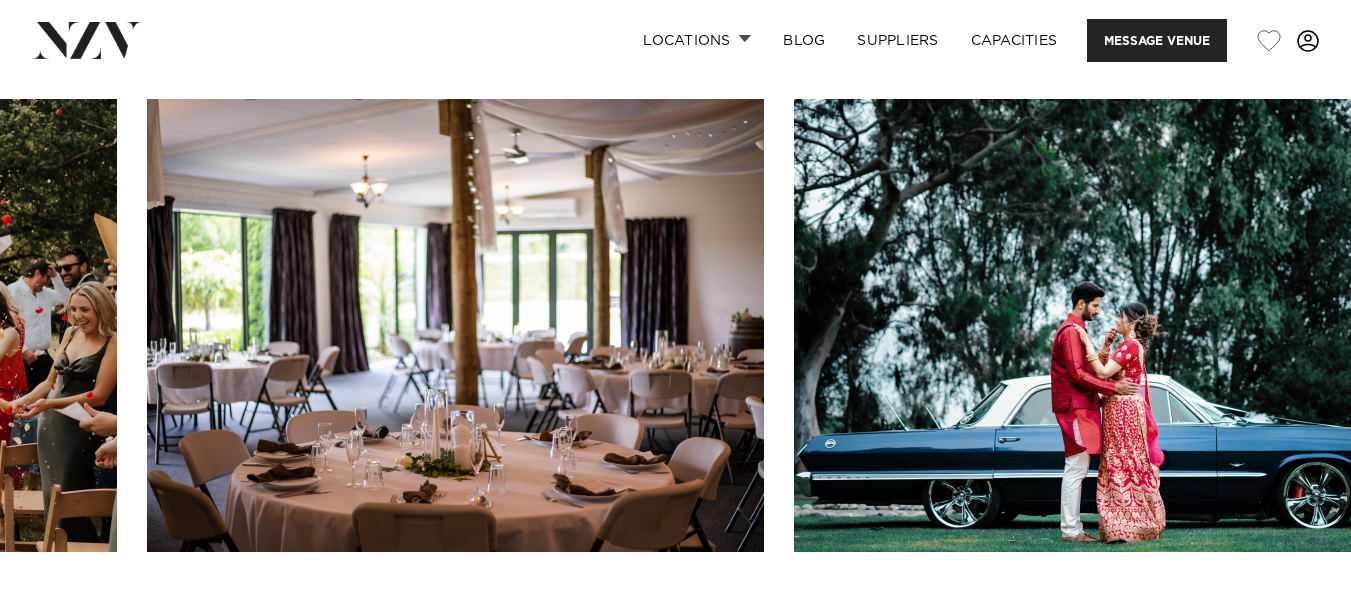 click at bounding box center [1291, 616] 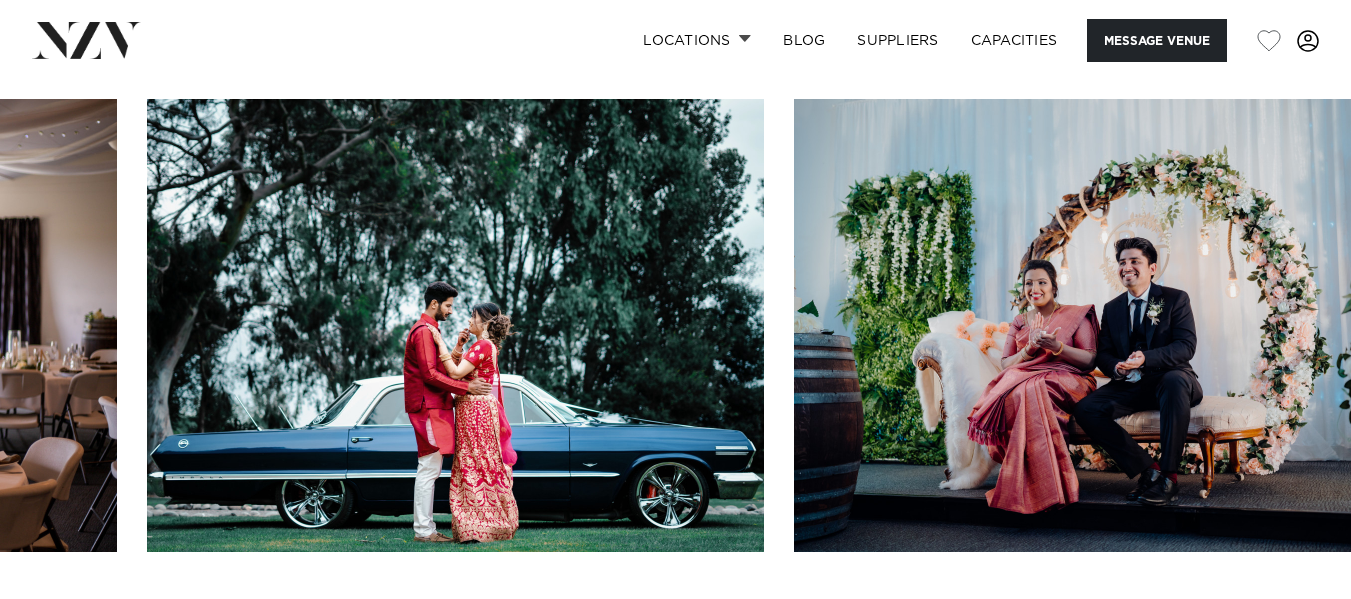click at bounding box center (1291, 616) 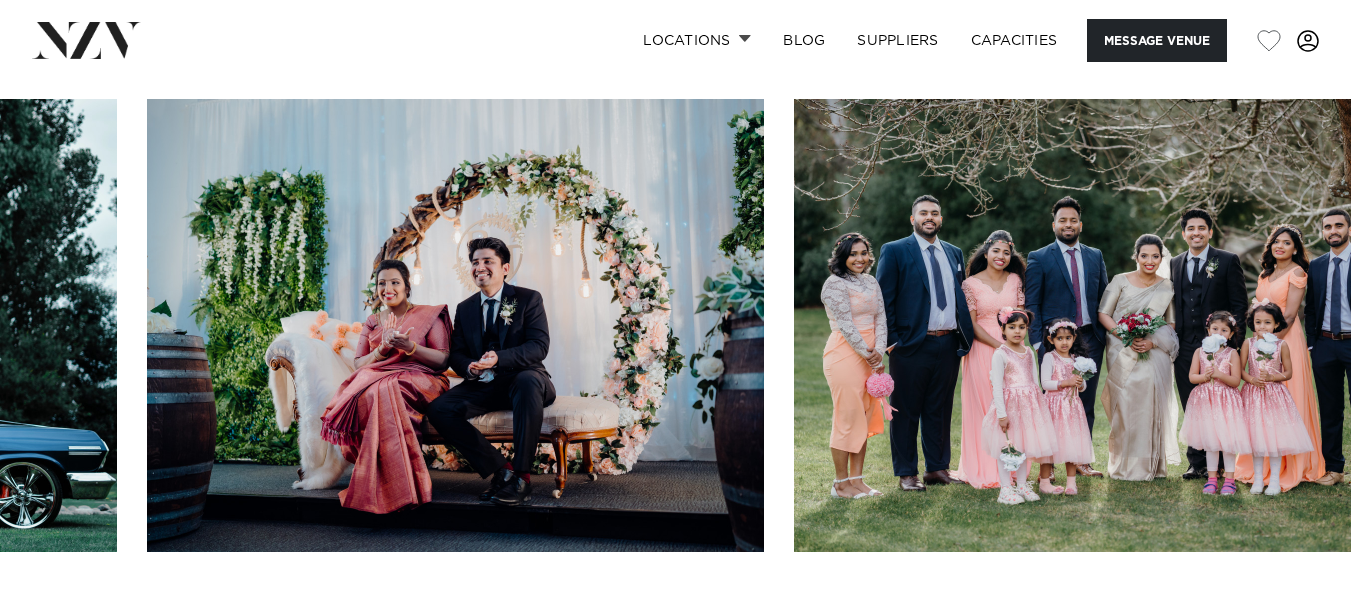 click at bounding box center [1291, 616] 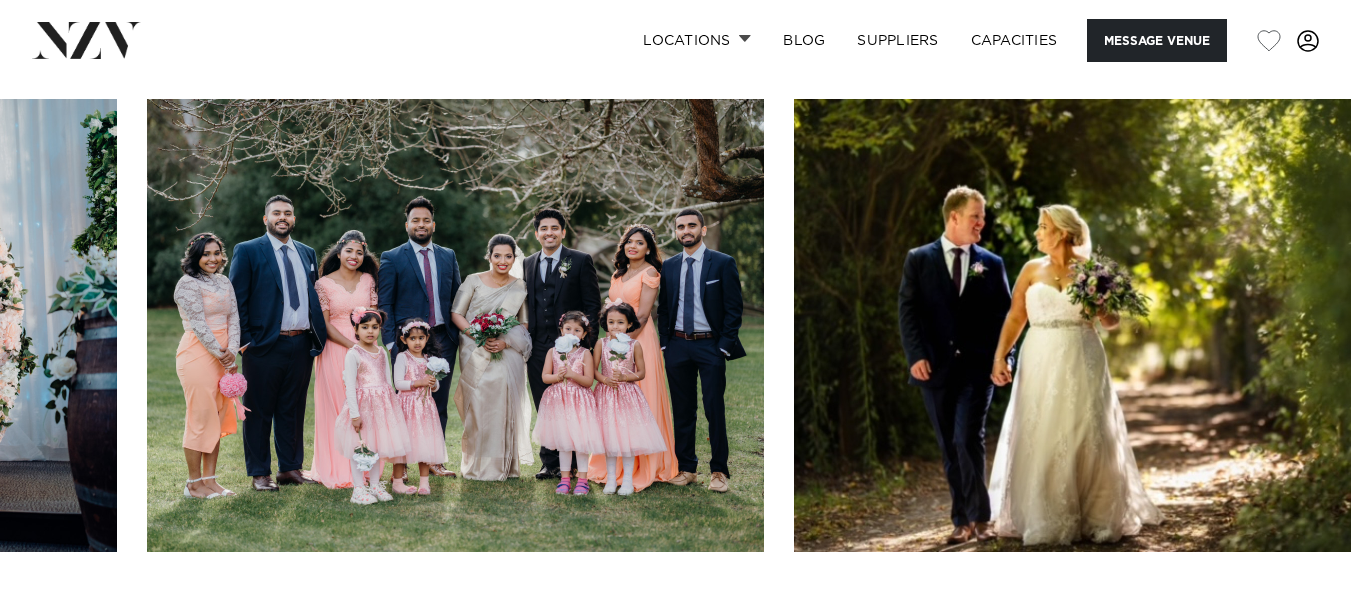 click at bounding box center [1291, 616] 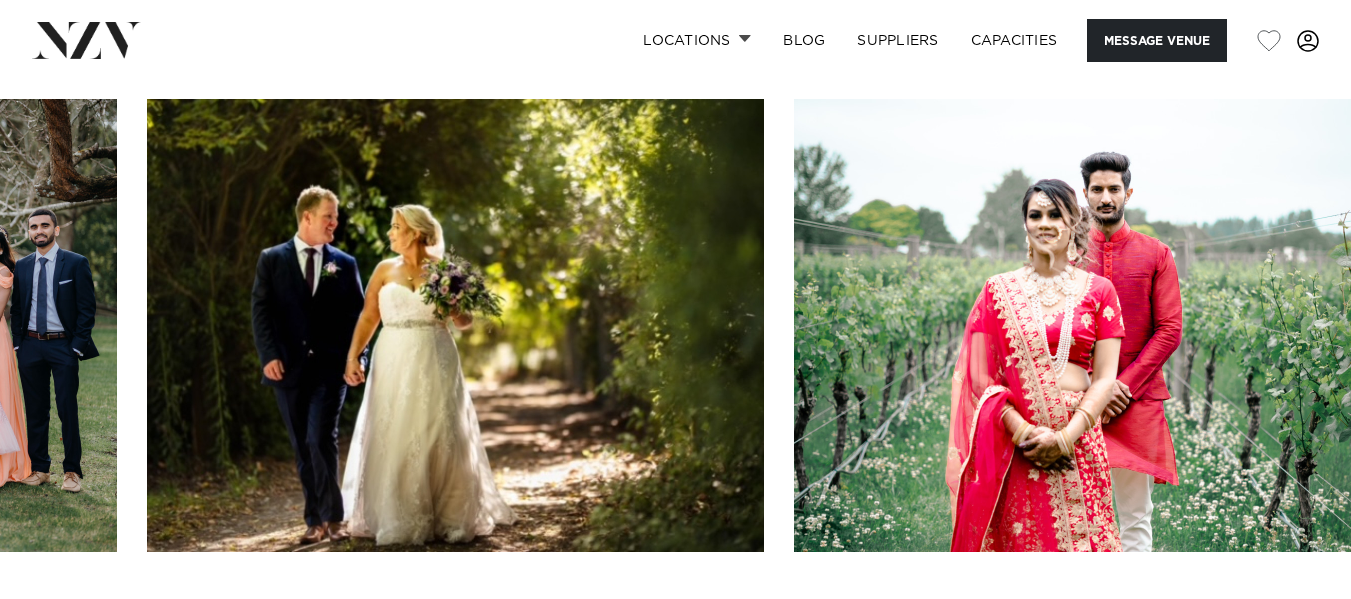 click at bounding box center (1291, 616) 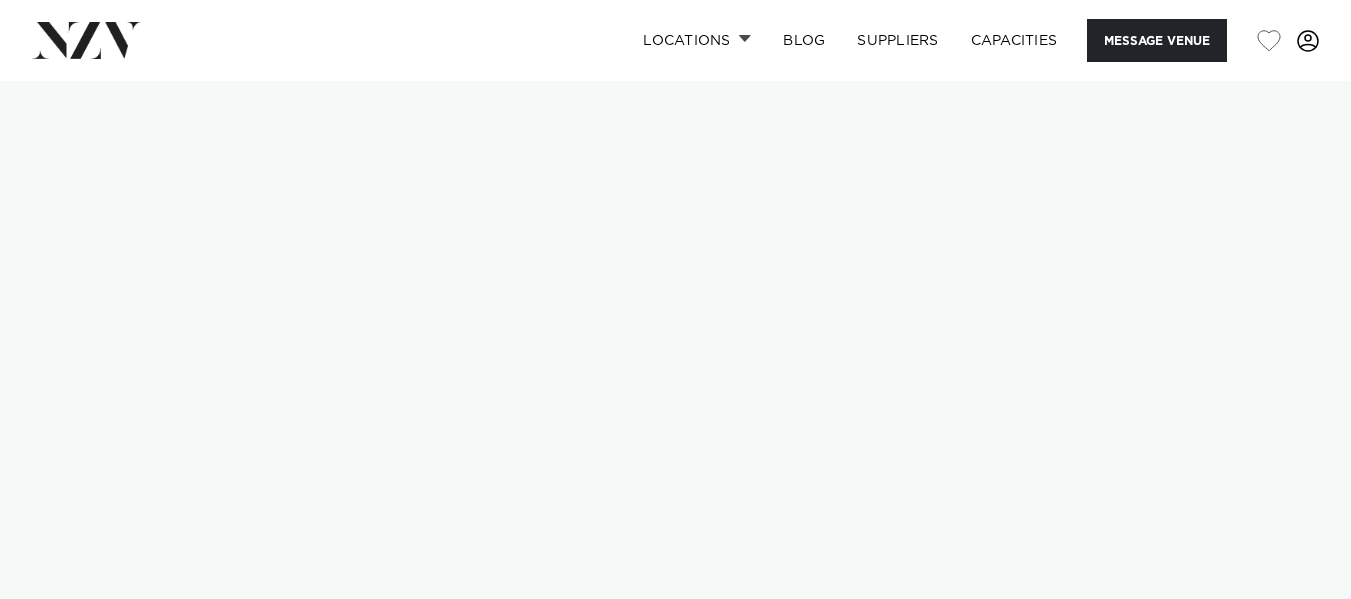 scroll, scrollTop: 0, scrollLeft: 0, axis: both 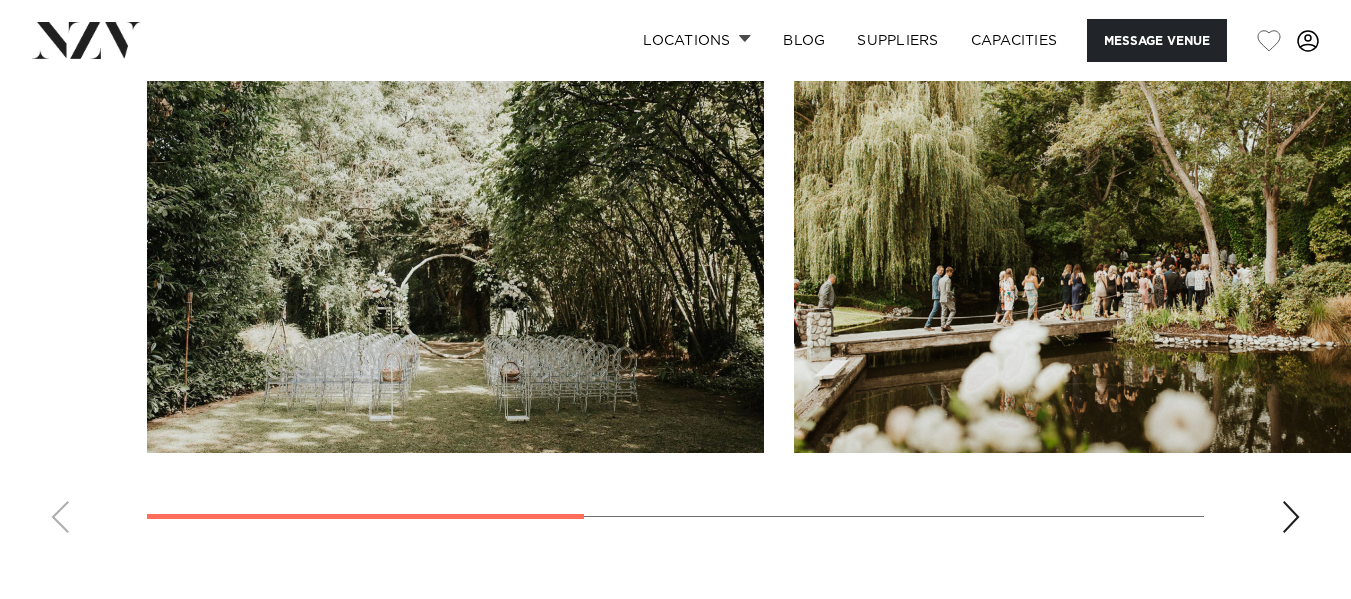 click at bounding box center [1291, 517] 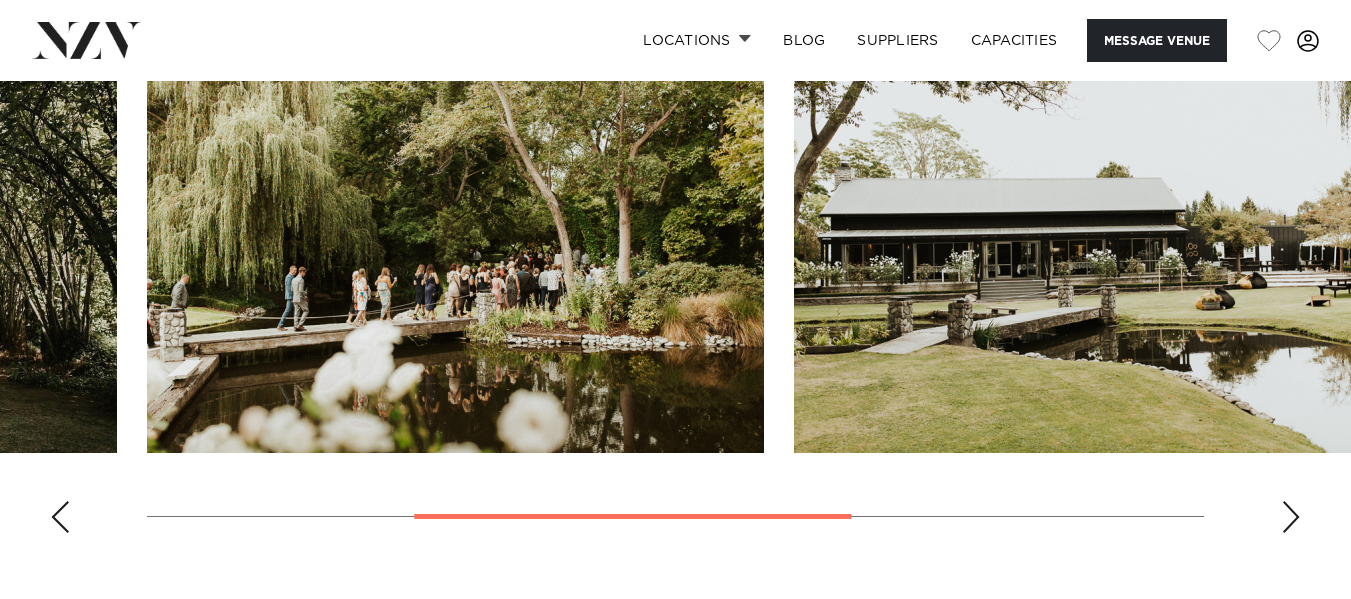 click at bounding box center [1291, 517] 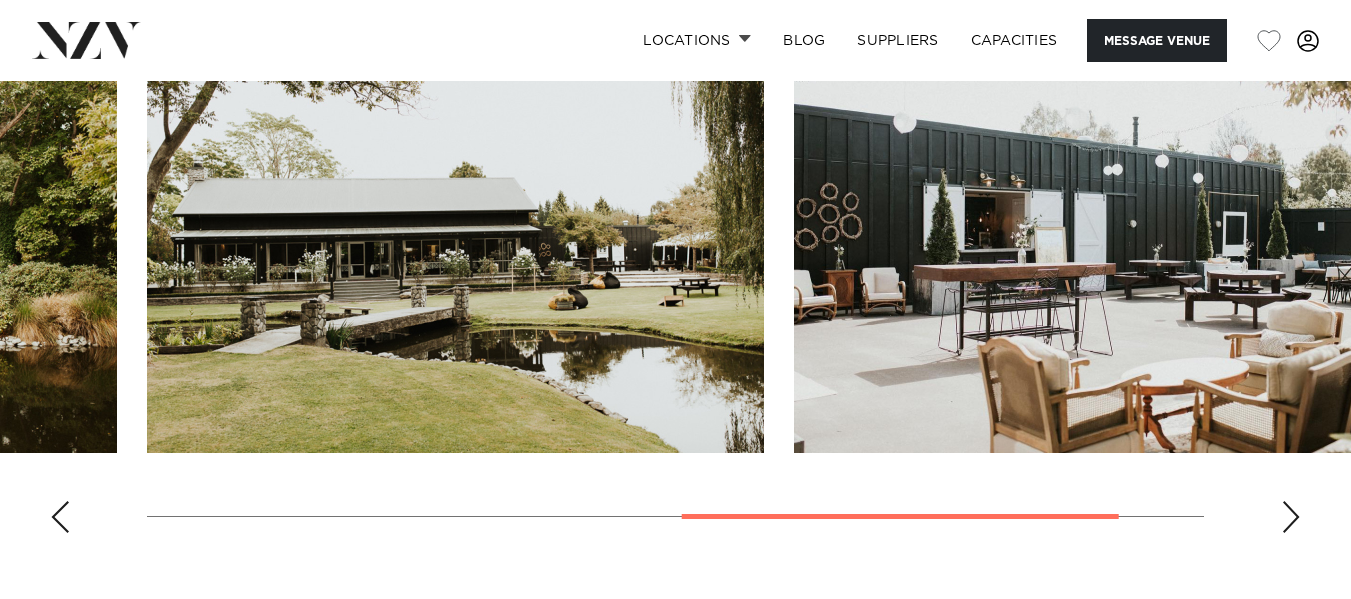 click at bounding box center (1291, 517) 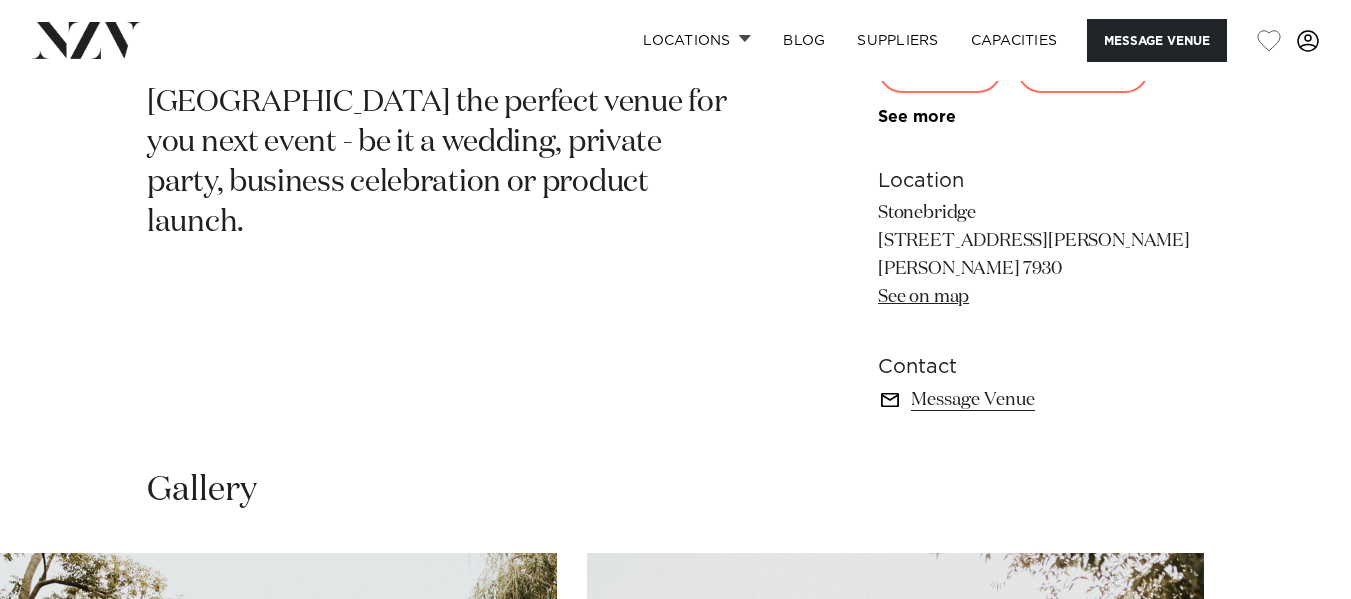 scroll, scrollTop: 895, scrollLeft: 0, axis: vertical 